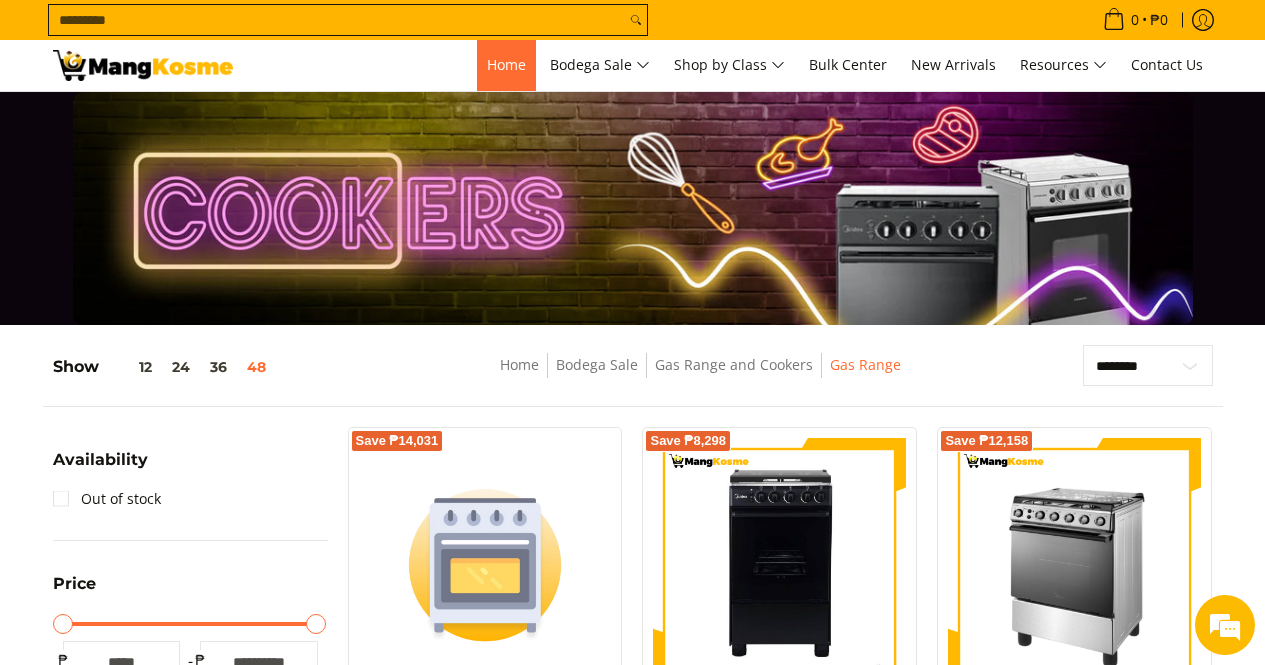 scroll, scrollTop: 254, scrollLeft: 0, axis: vertical 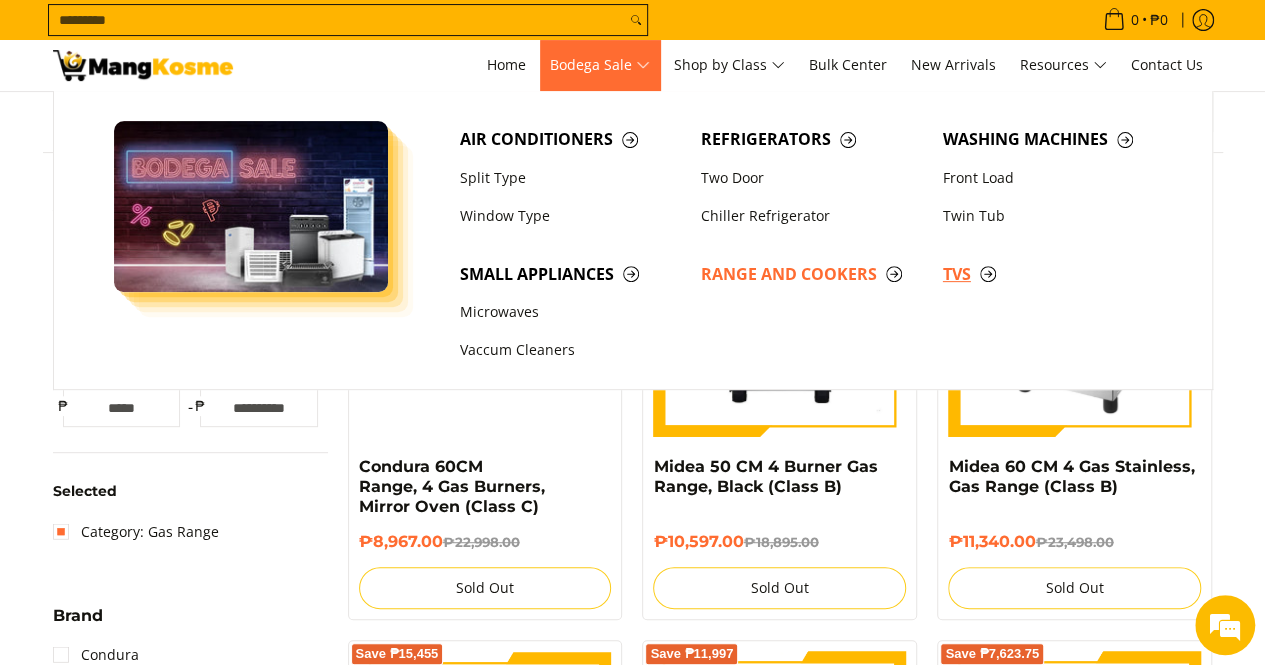 click on "TVs" at bounding box center (1054, 274) 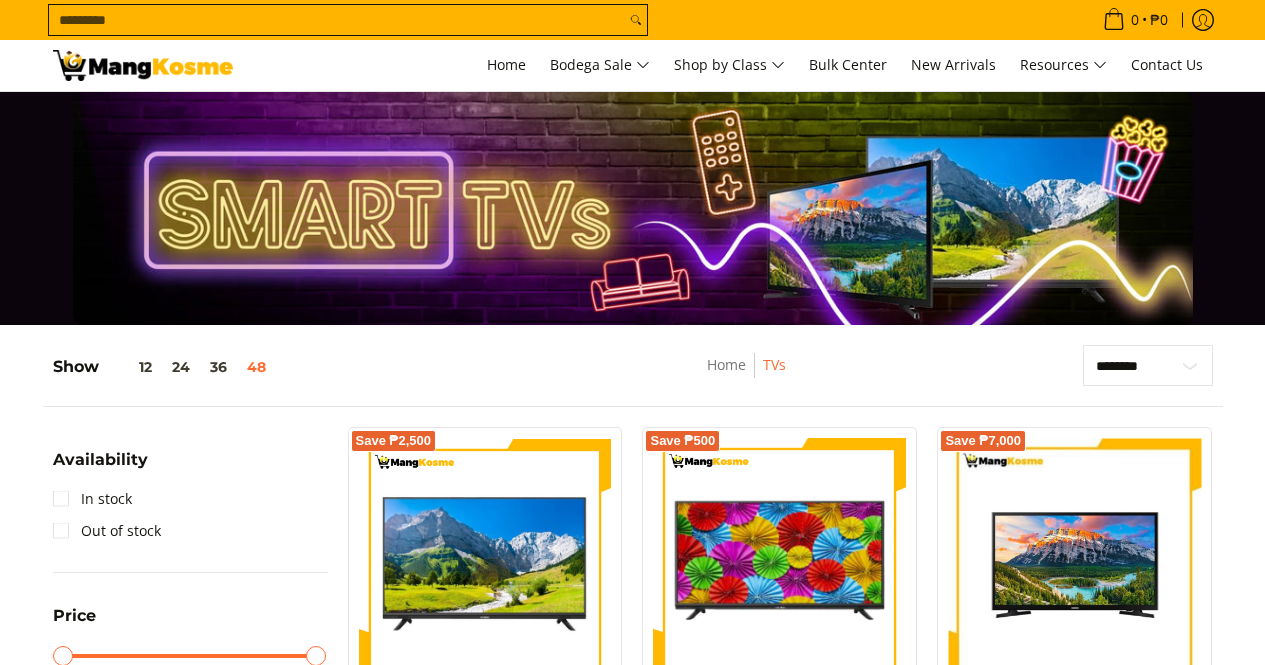 scroll, scrollTop: 700, scrollLeft: 0, axis: vertical 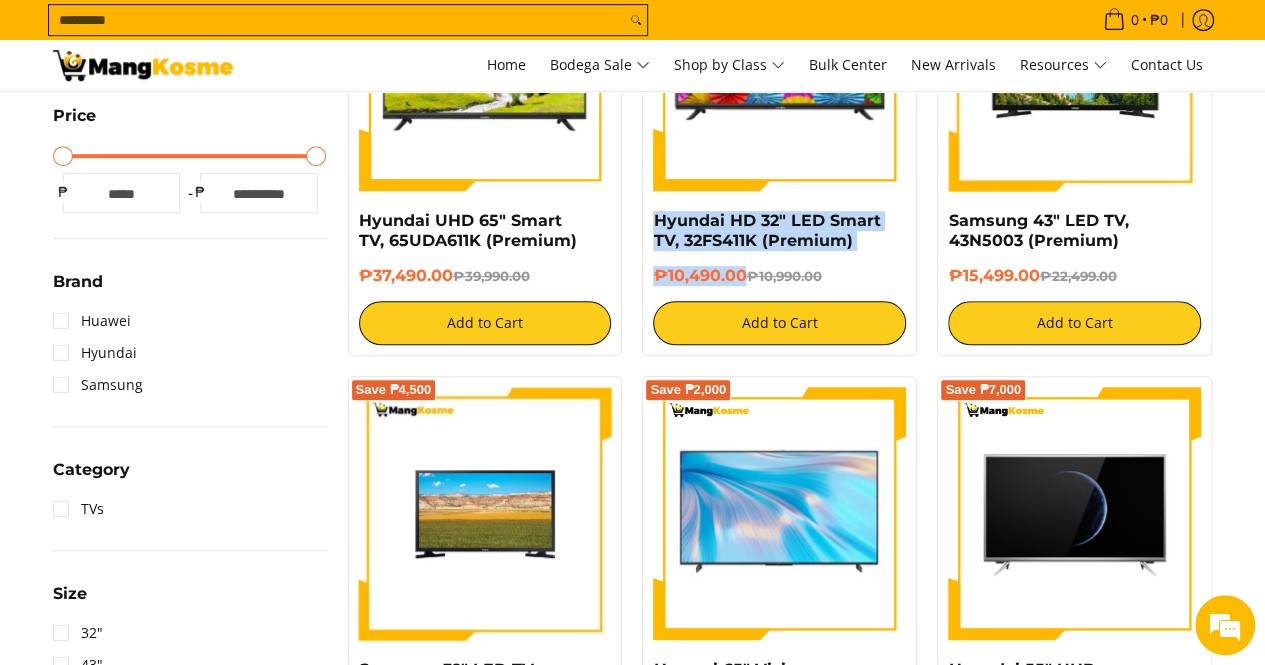 drag, startPoint x: 746, startPoint y: 273, endPoint x: 645, endPoint y: 218, distance: 115.00435 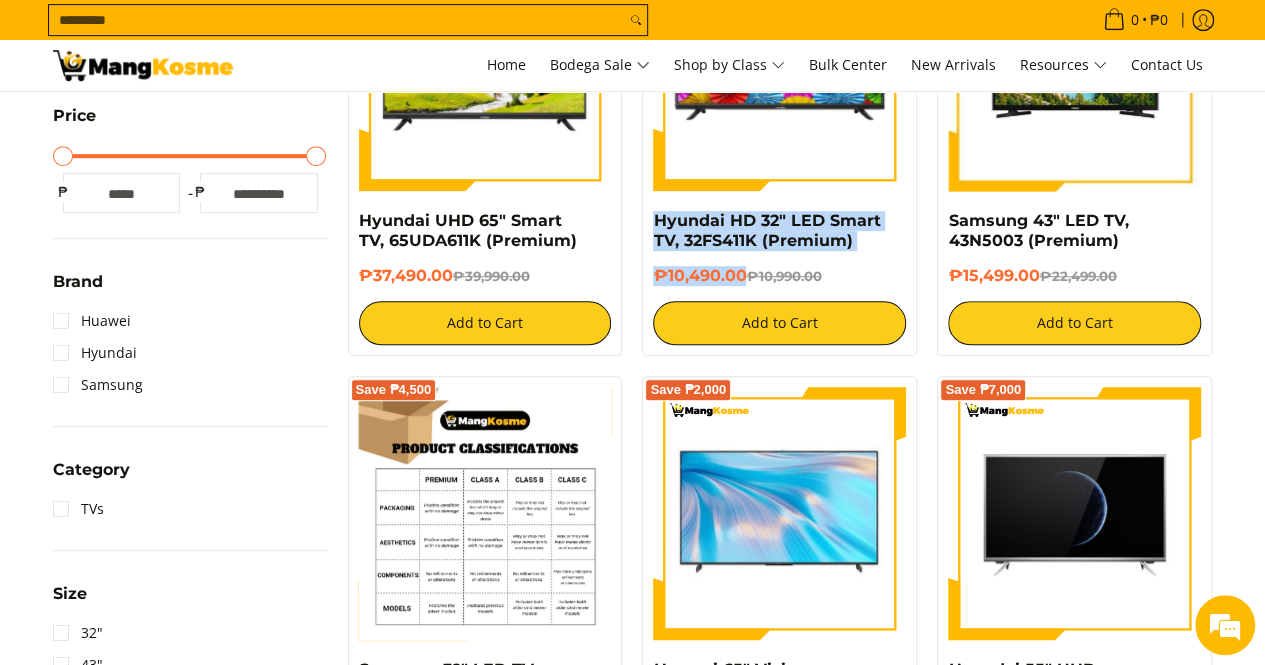 scroll, scrollTop: 0, scrollLeft: 0, axis: both 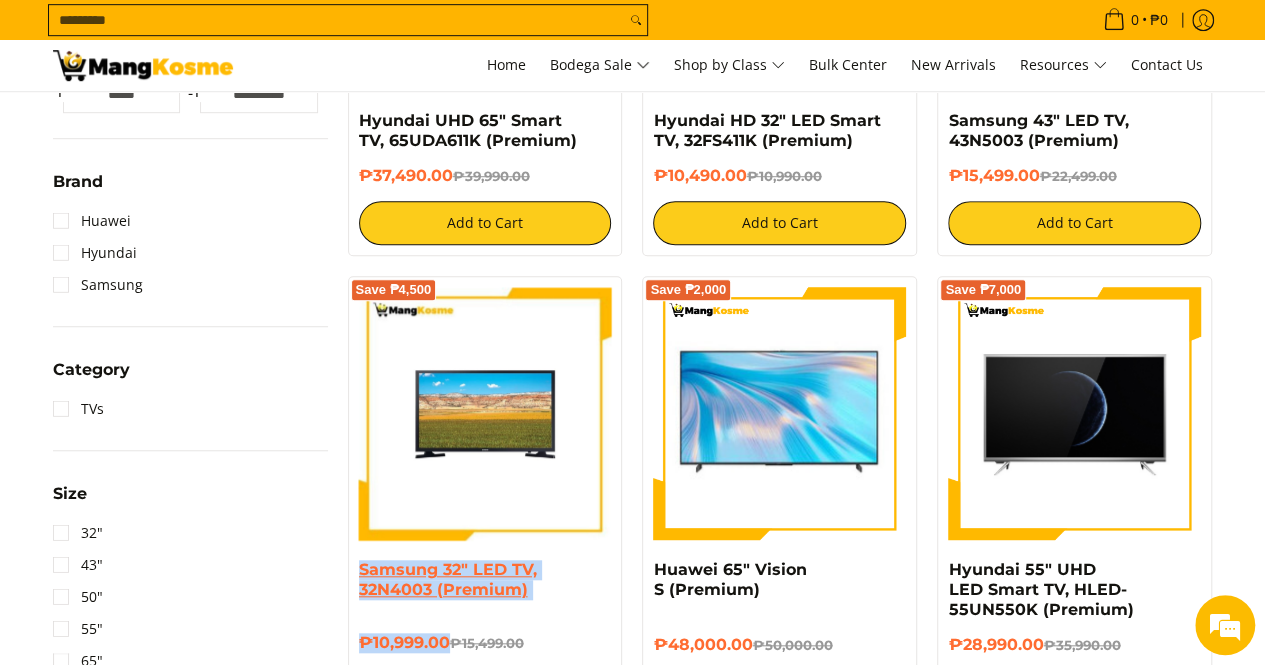 drag, startPoint x: 446, startPoint y: 640, endPoint x: 358, endPoint y: 565, distance: 115.62439 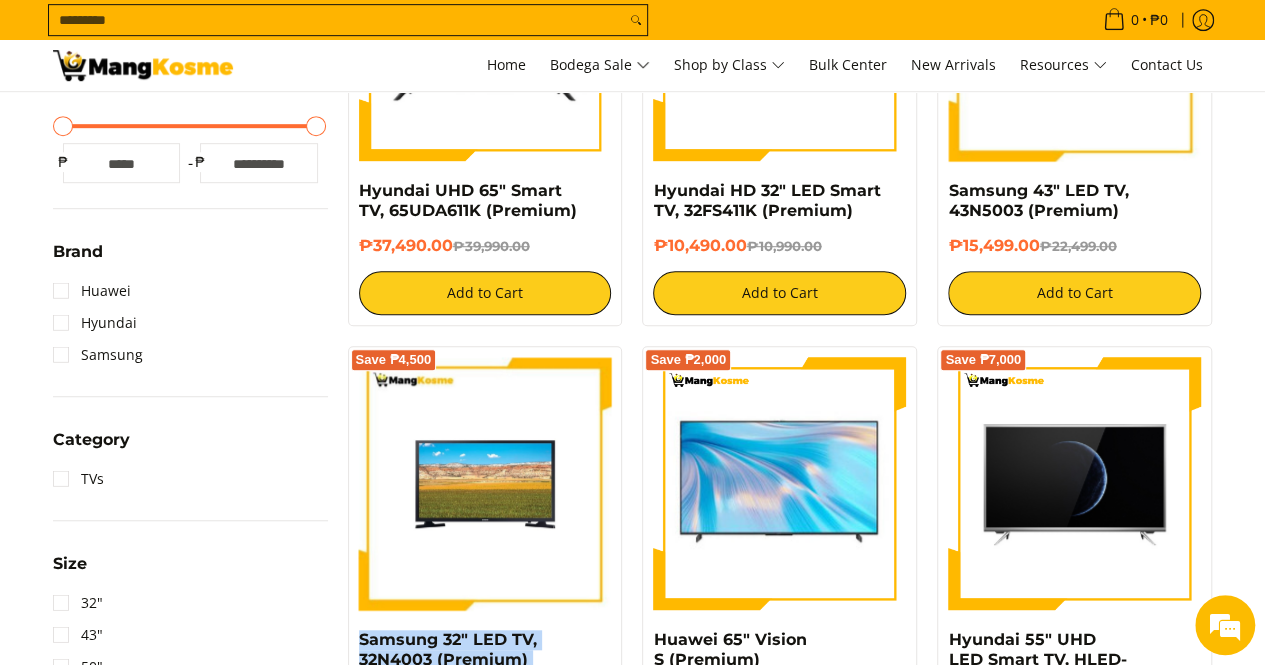 scroll, scrollTop: 500, scrollLeft: 0, axis: vertical 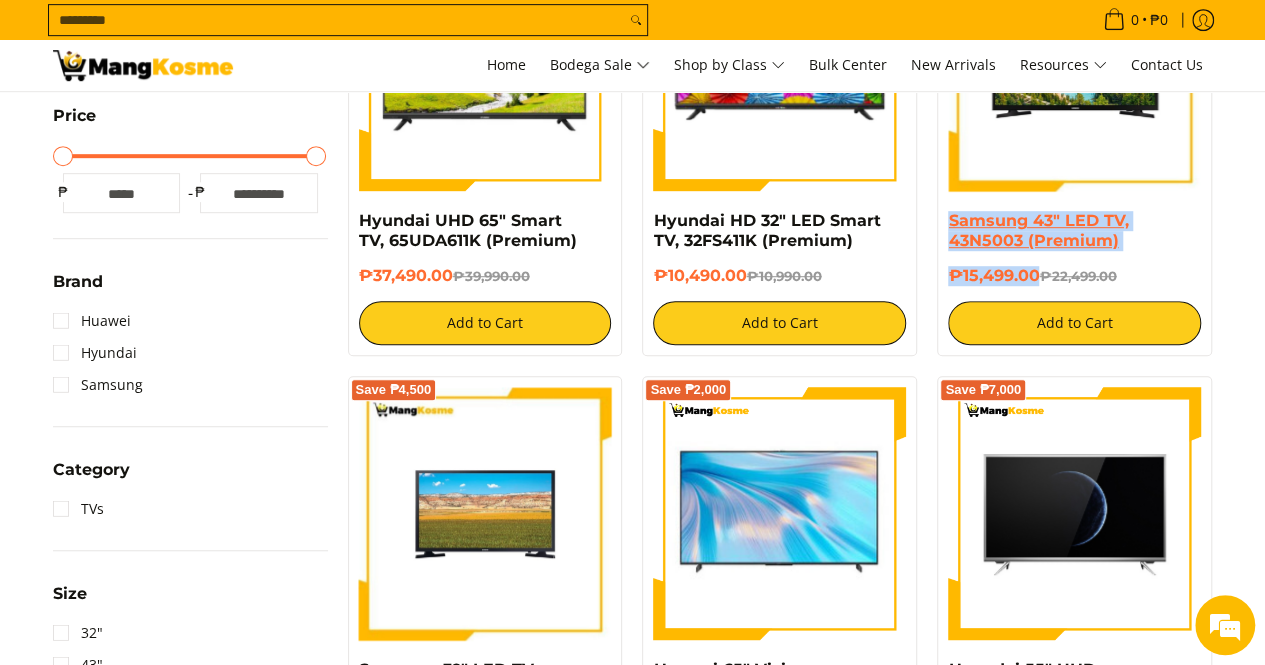 drag, startPoint x: 1040, startPoint y: 279, endPoint x: 948, endPoint y: 217, distance: 110.94143 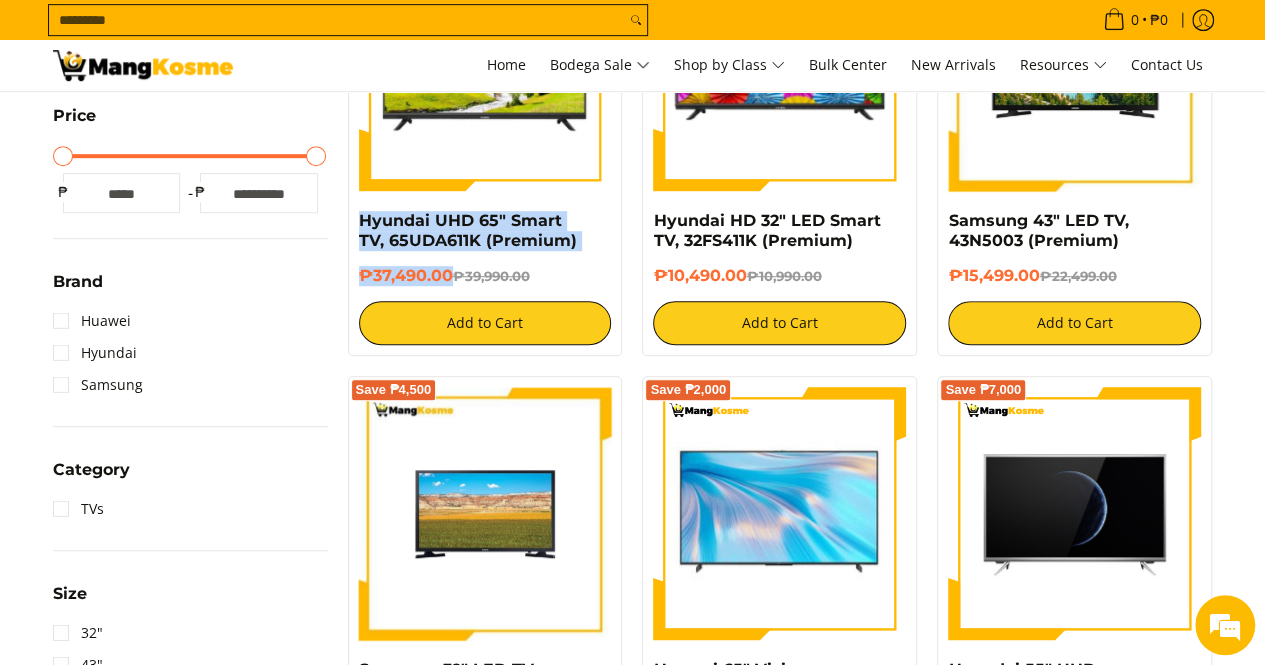 drag, startPoint x: 448, startPoint y: 271, endPoint x: 340, endPoint y: 227, distance: 116.61904 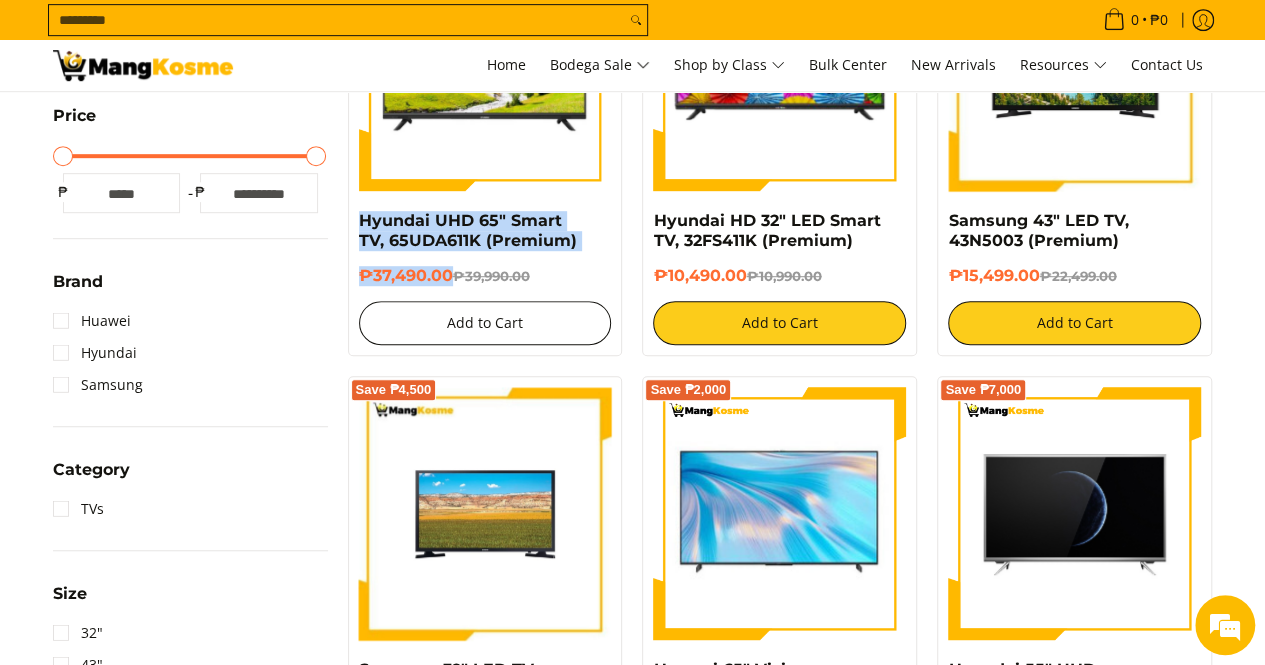 type 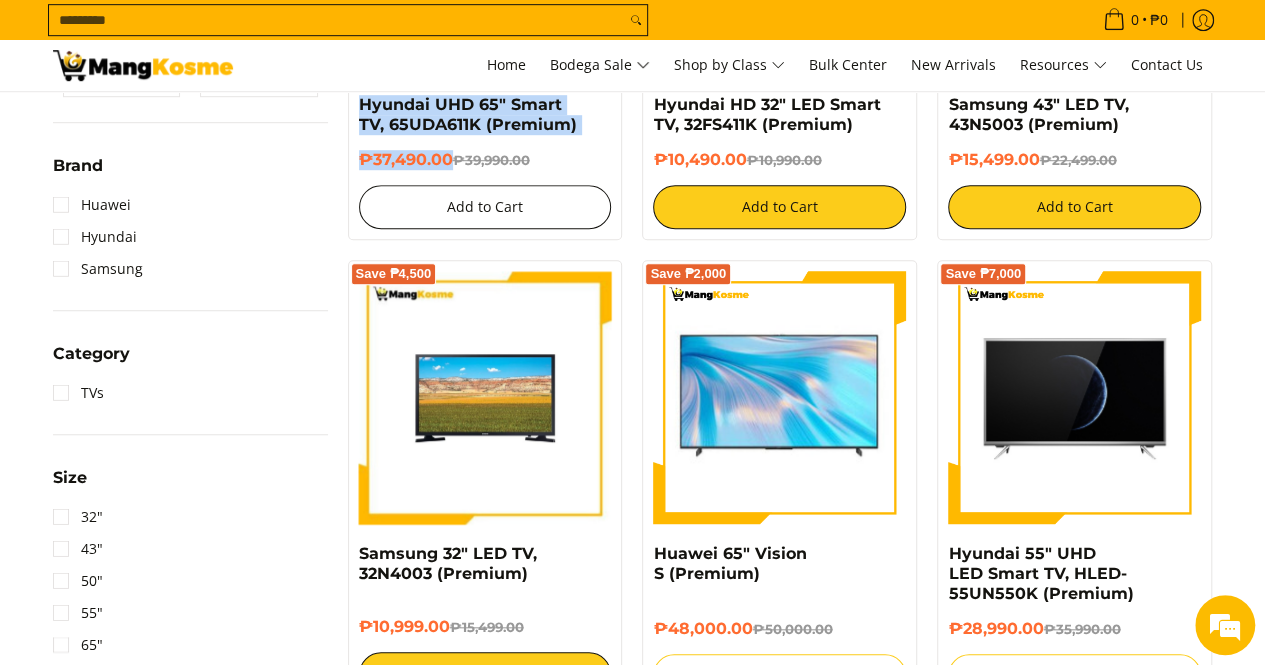 scroll, scrollTop: 700, scrollLeft: 0, axis: vertical 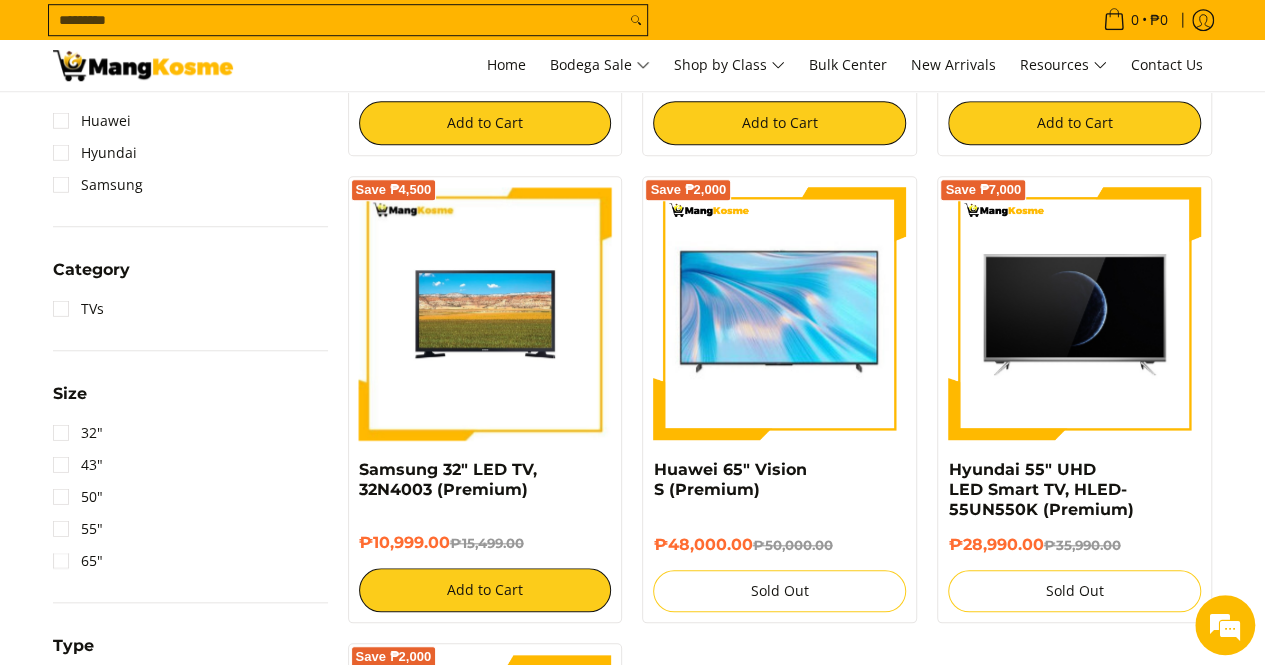 click on "Search..." at bounding box center (337, 20) 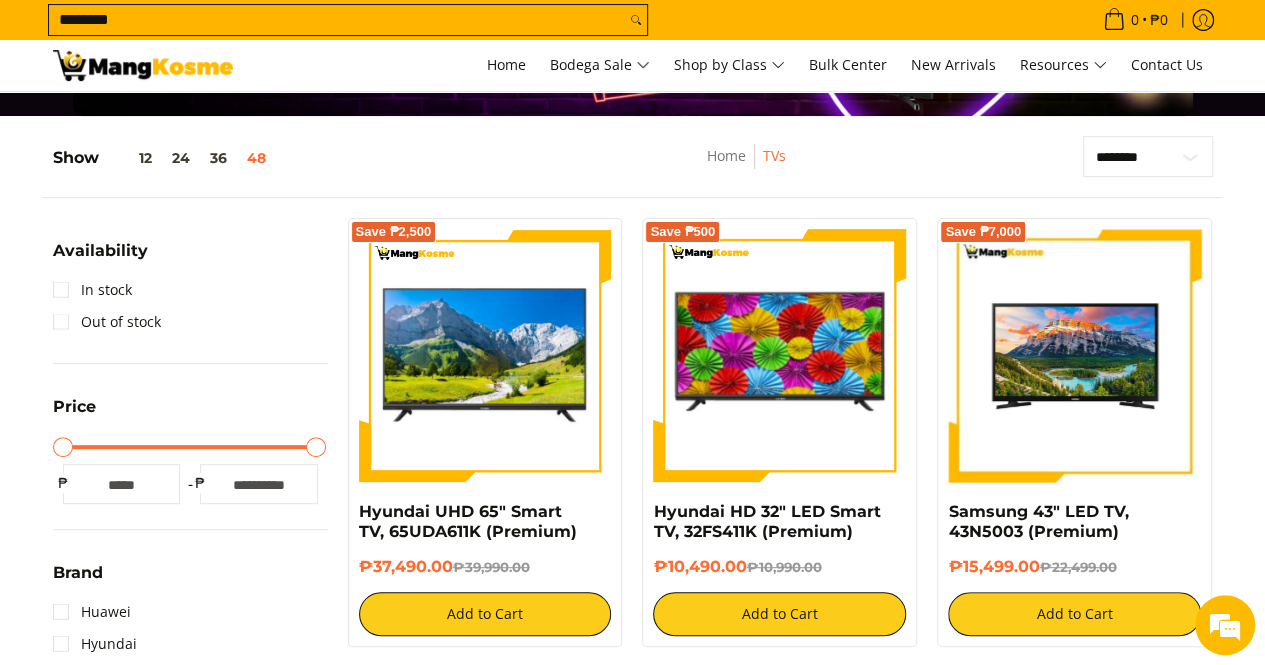 scroll, scrollTop: 202, scrollLeft: 0, axis: vertical 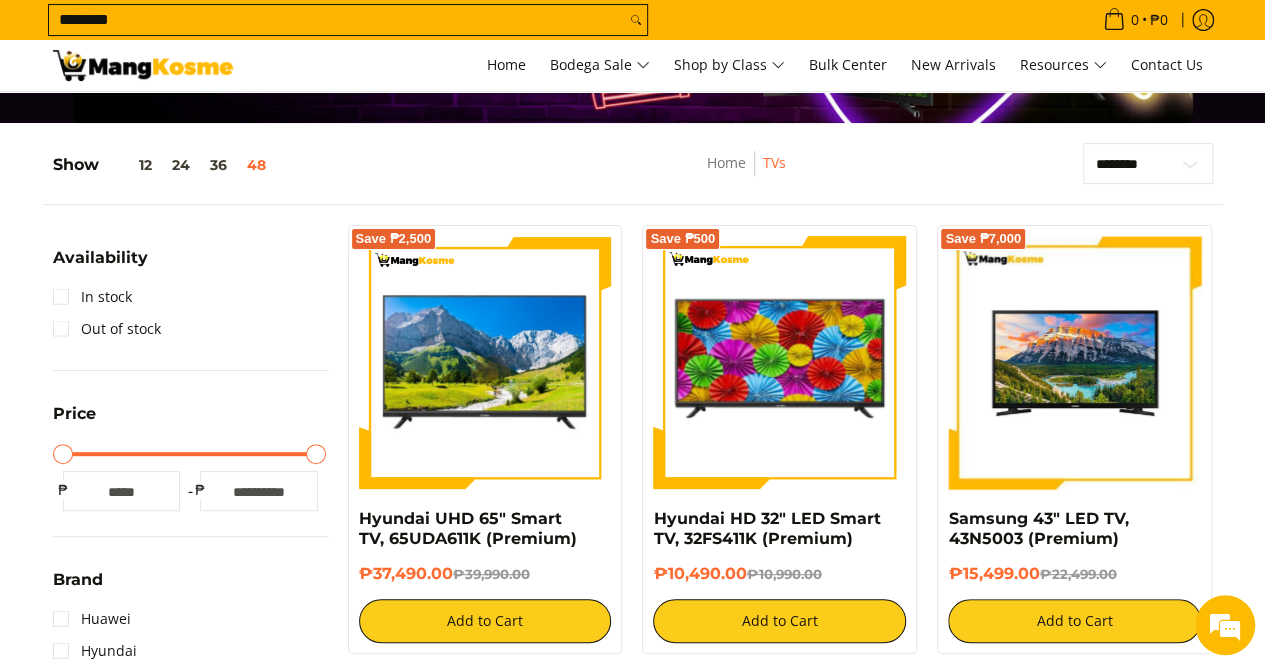 type on "********" 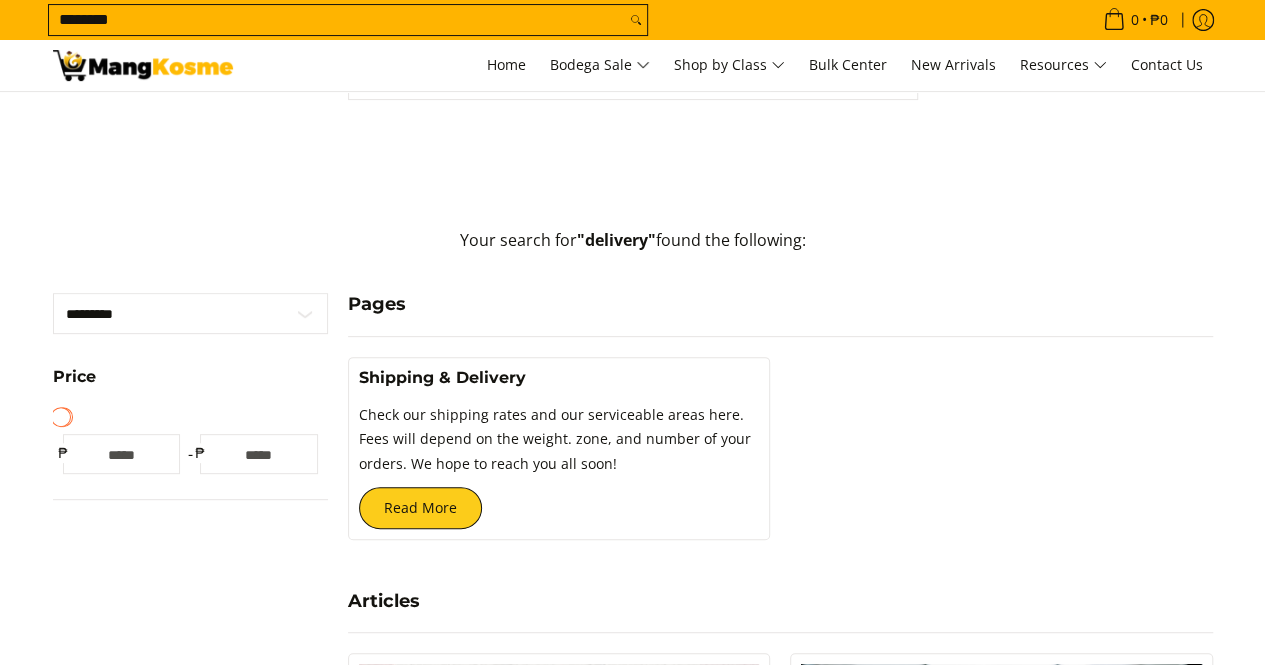 scroll, scrollTop: 0, scrollLeft: 0, axis: both 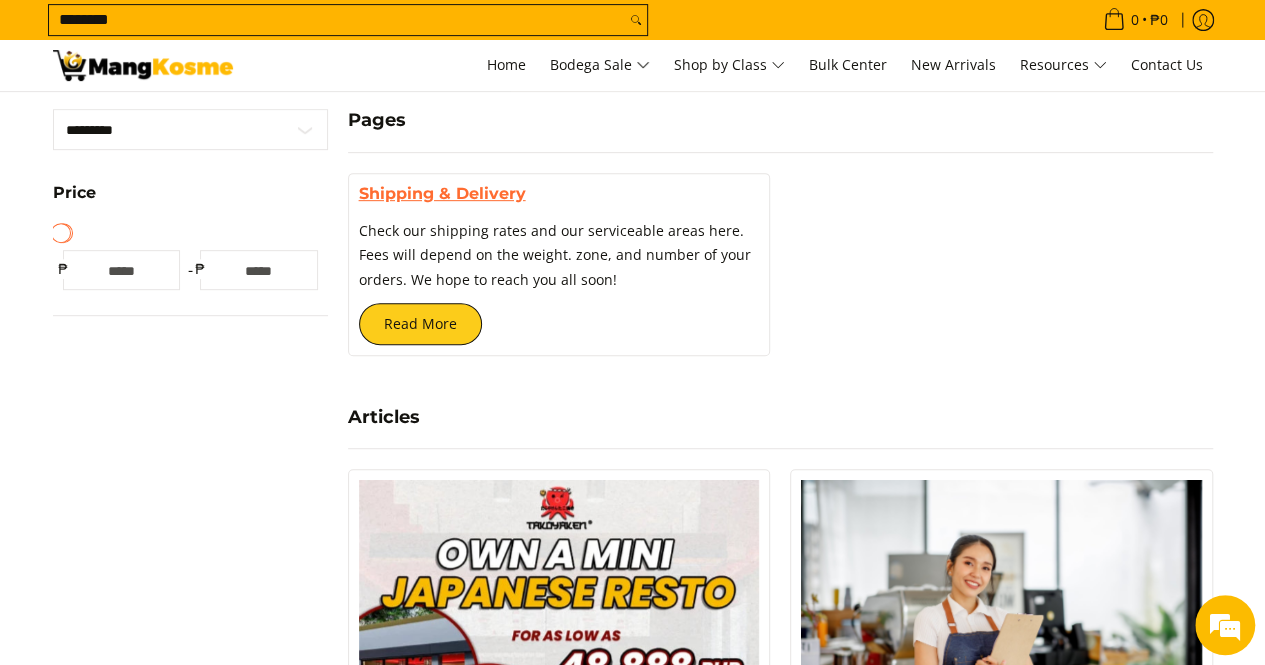 click on "Shipping & Delivery" at bounding box center [442, 193] 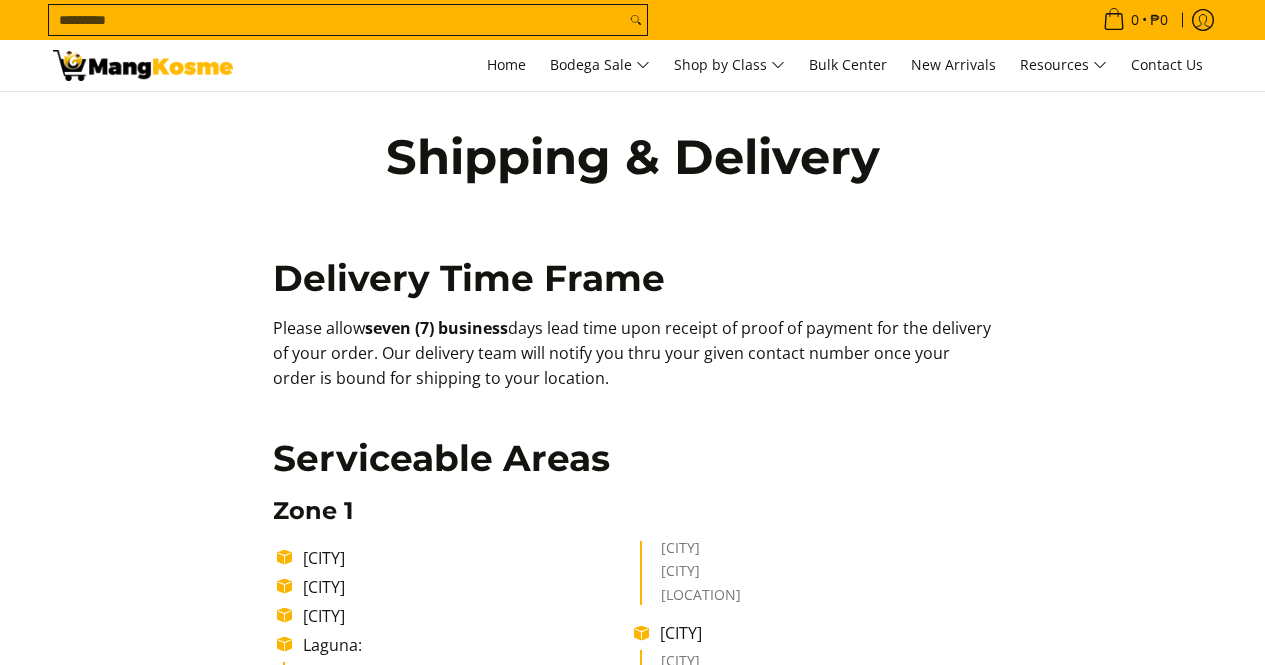 scroll, scrollTop: 0, scrollLeft: 0, axis: both 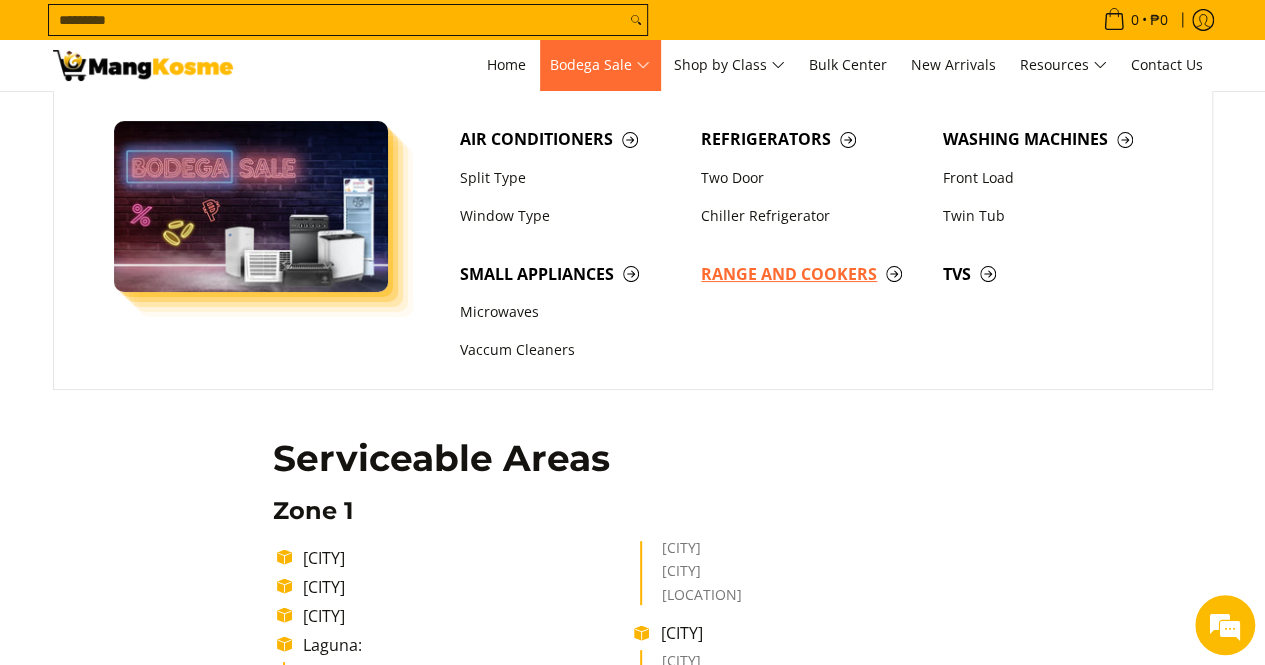 click on "Range and Cookers" at bounding box center (812, 274) 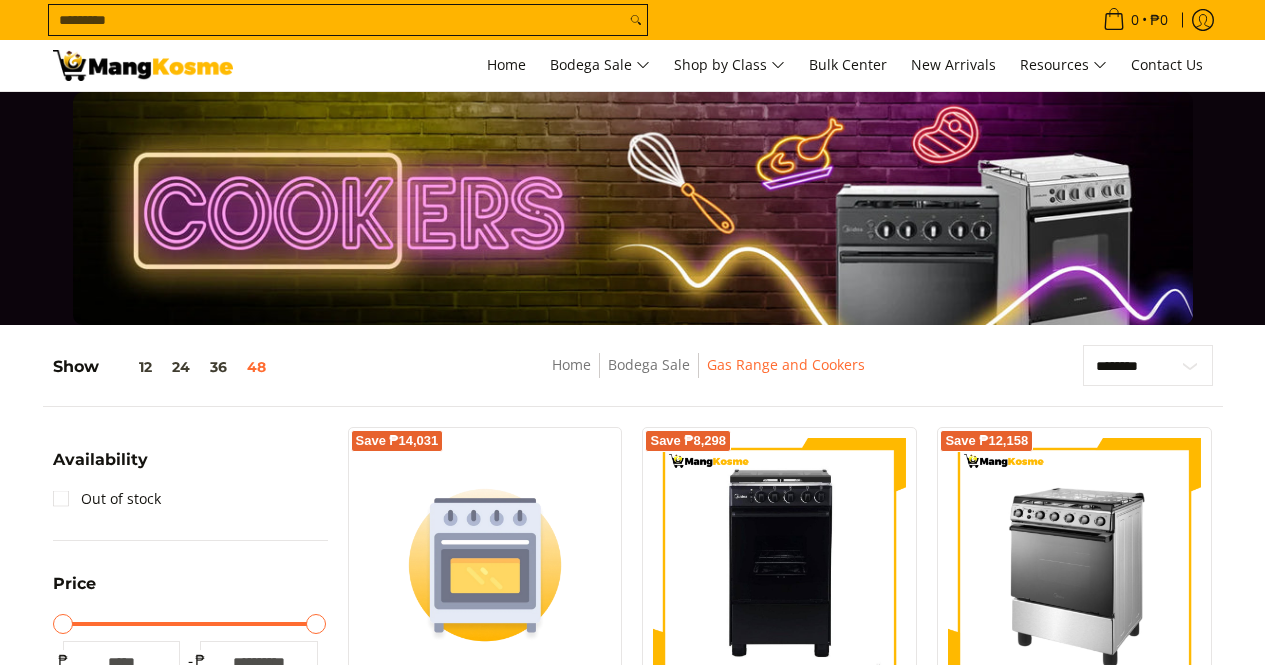 scroll, scrollTop: 300, scrollLeft: 0, axis: vertical 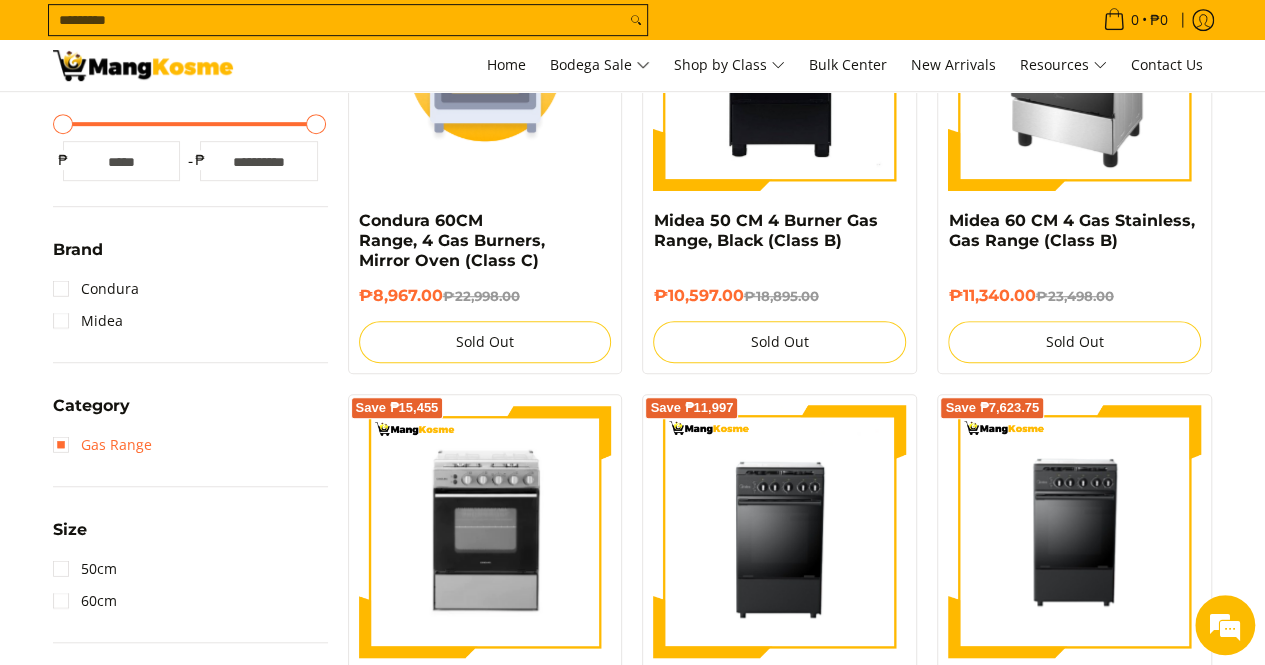 click on "Gas Range" at bounding box center [102, 445] 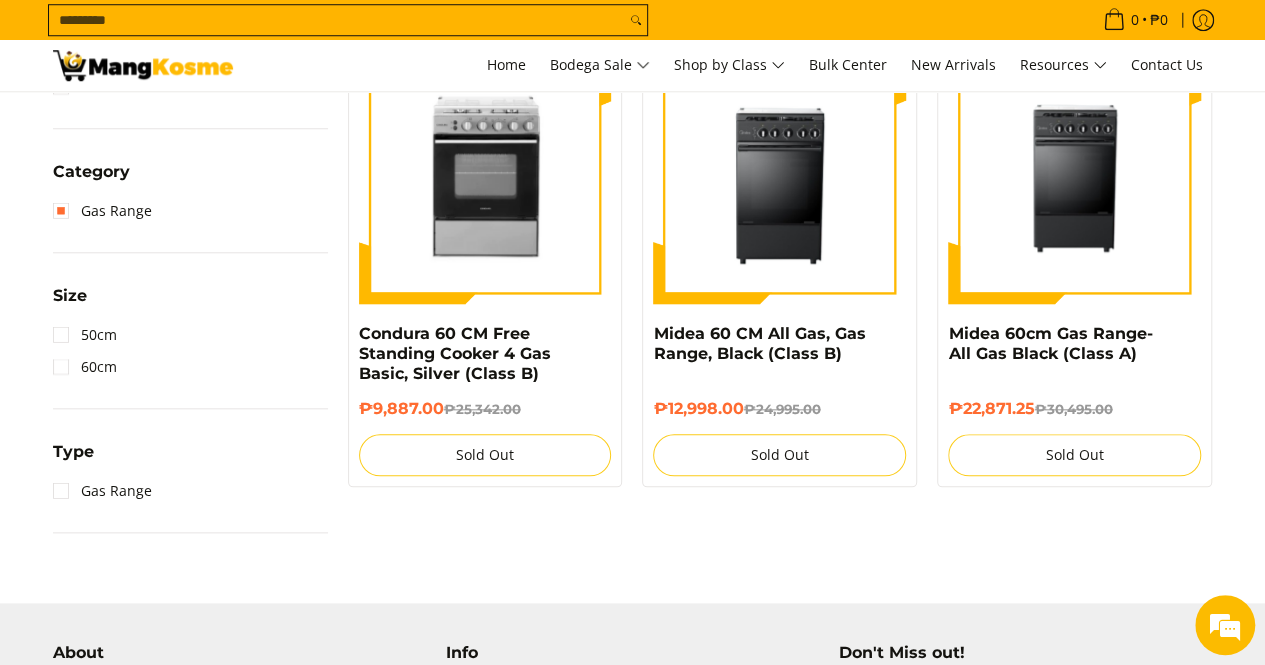 scroll, scrollTop: 154, scrollLeft: 0, axis: vertical 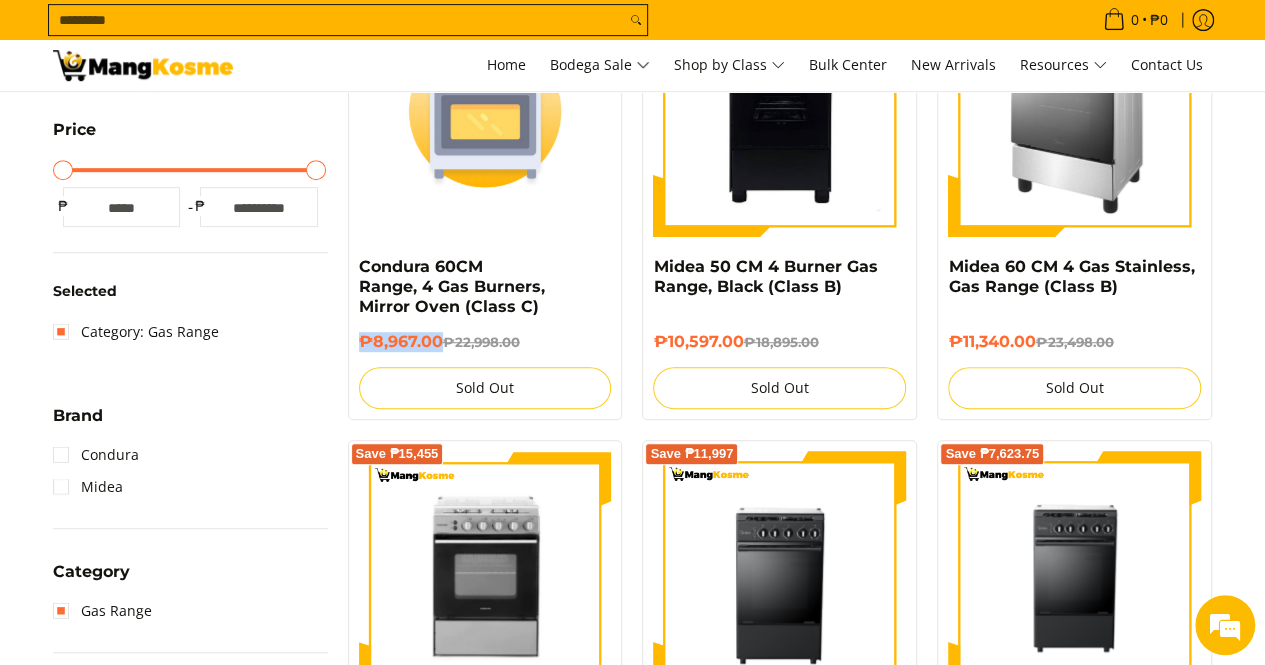drag, startPoint x: 443, startPoint y: 324, endPoint x: 354, endPoint y: 325, distance: 89.005615 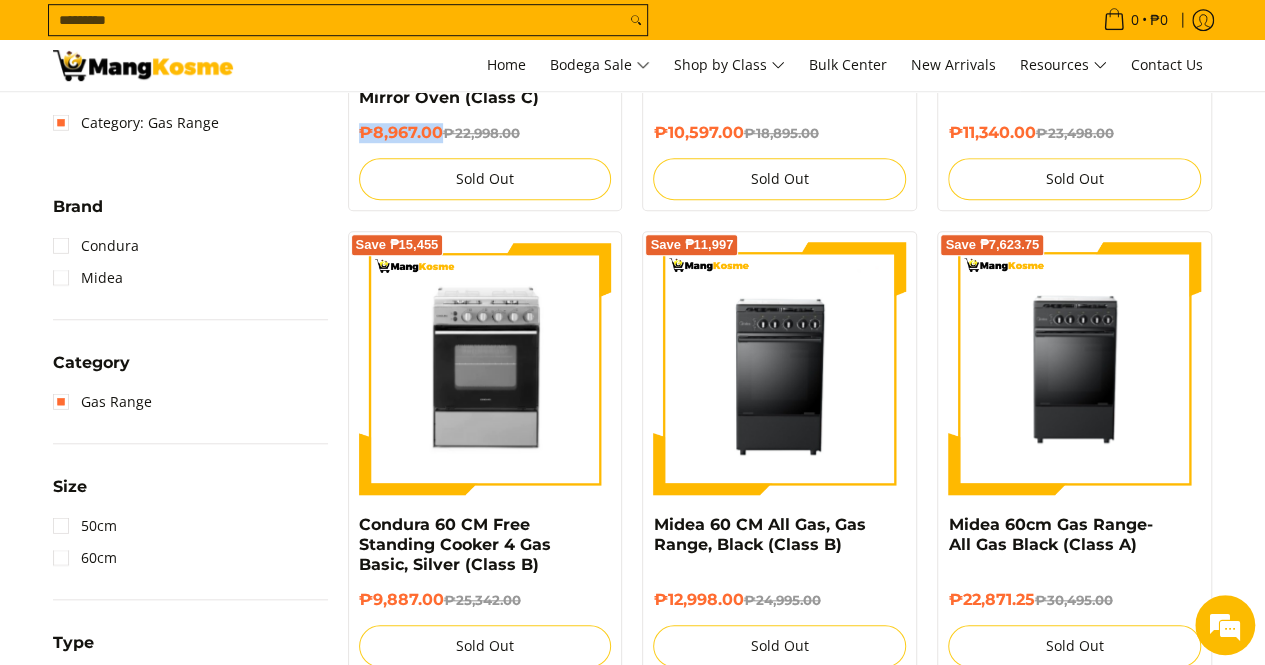 scroll, scrollTop: 854, scrollLeft: 0, axis: vertical 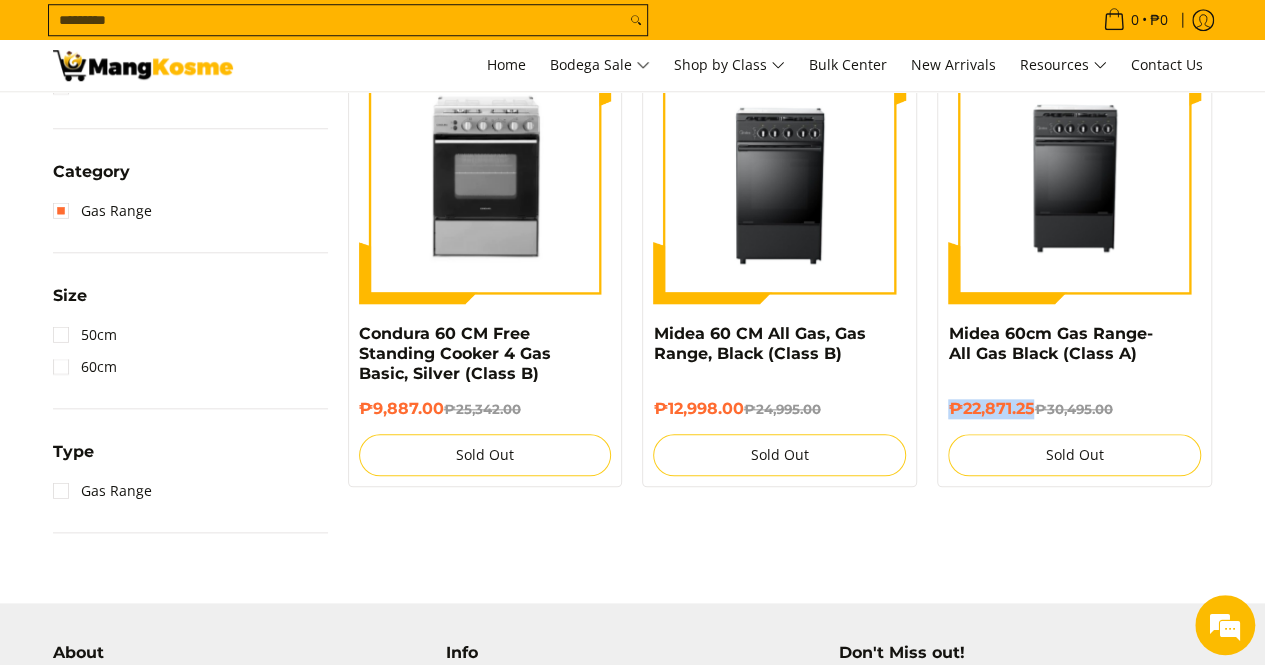 drag, startPoint x: 1036, startPoint y: 388, endPoint x: 933, endPoint y: 387, distance: 103.00485 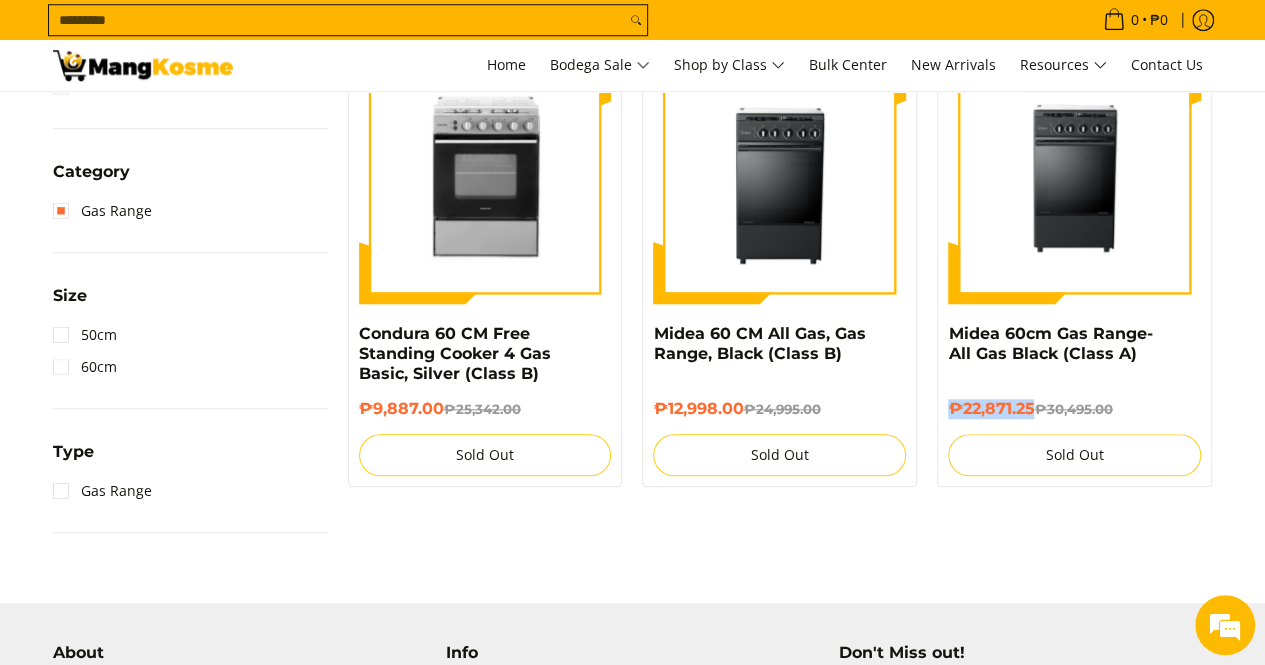 click at bounding box center (143, 65) 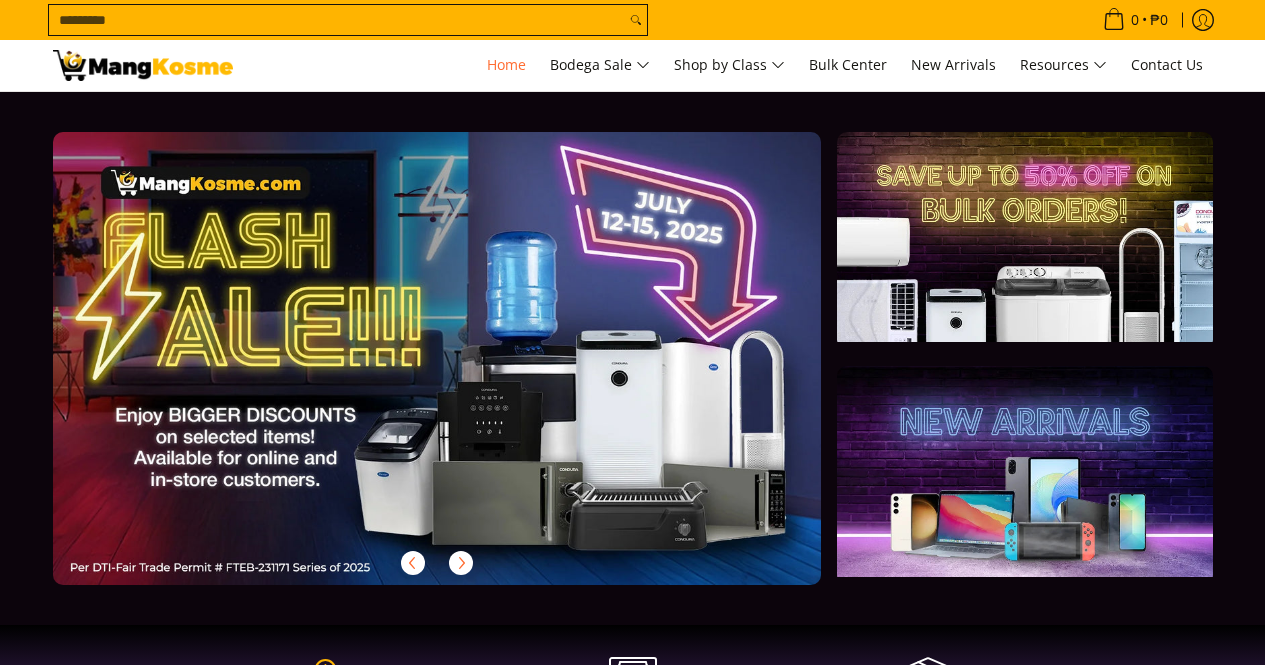 scroll, scrollTop: 0, scrollLeft: 0, axis: both 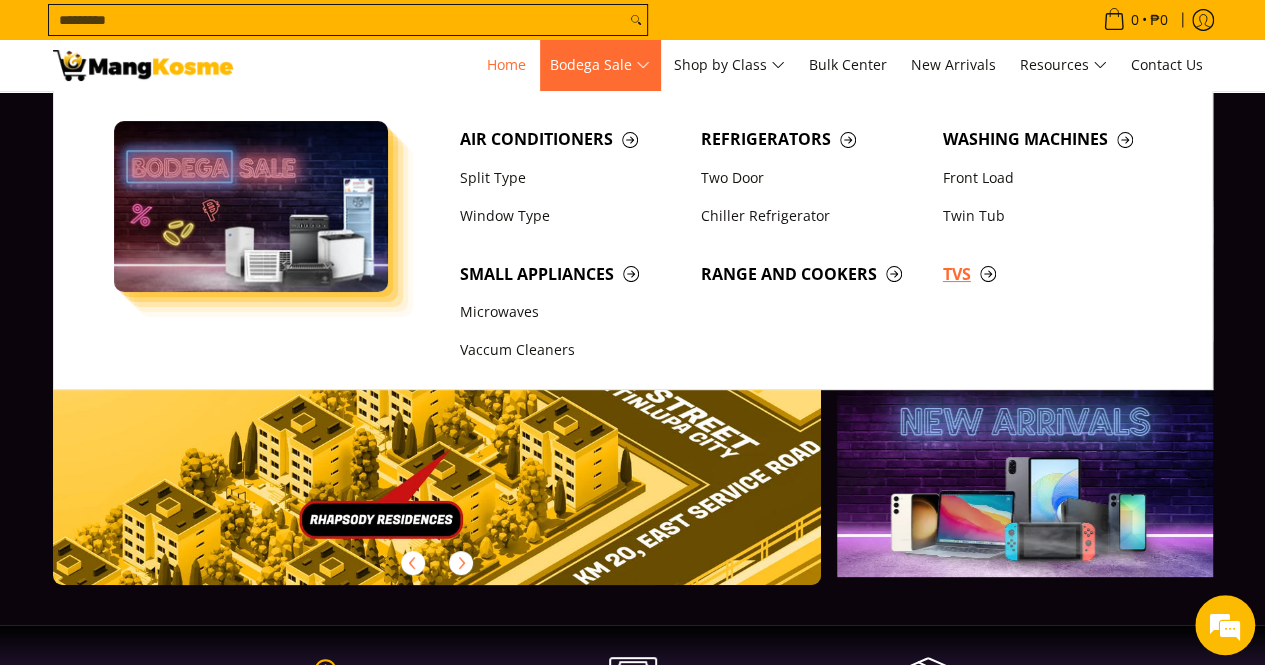 click on "TVs" at bounding box center [1054, 274] 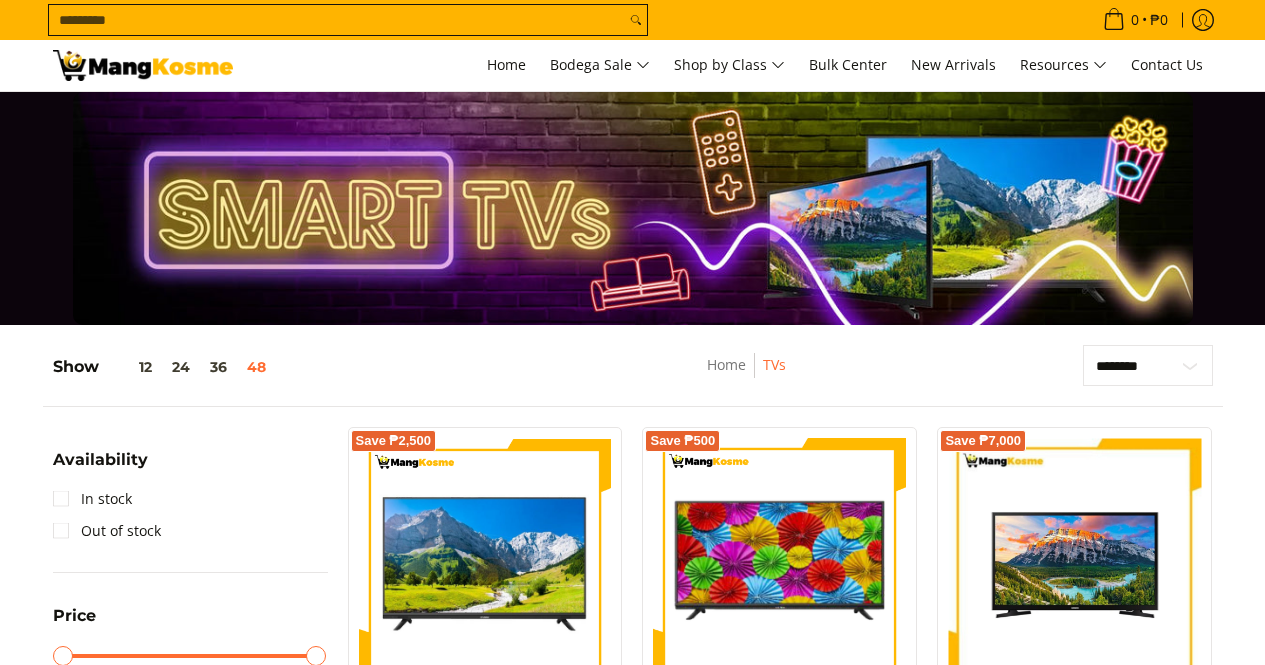 scroll, scrollTop: 500, scrollLeft: 0, axis: vertical 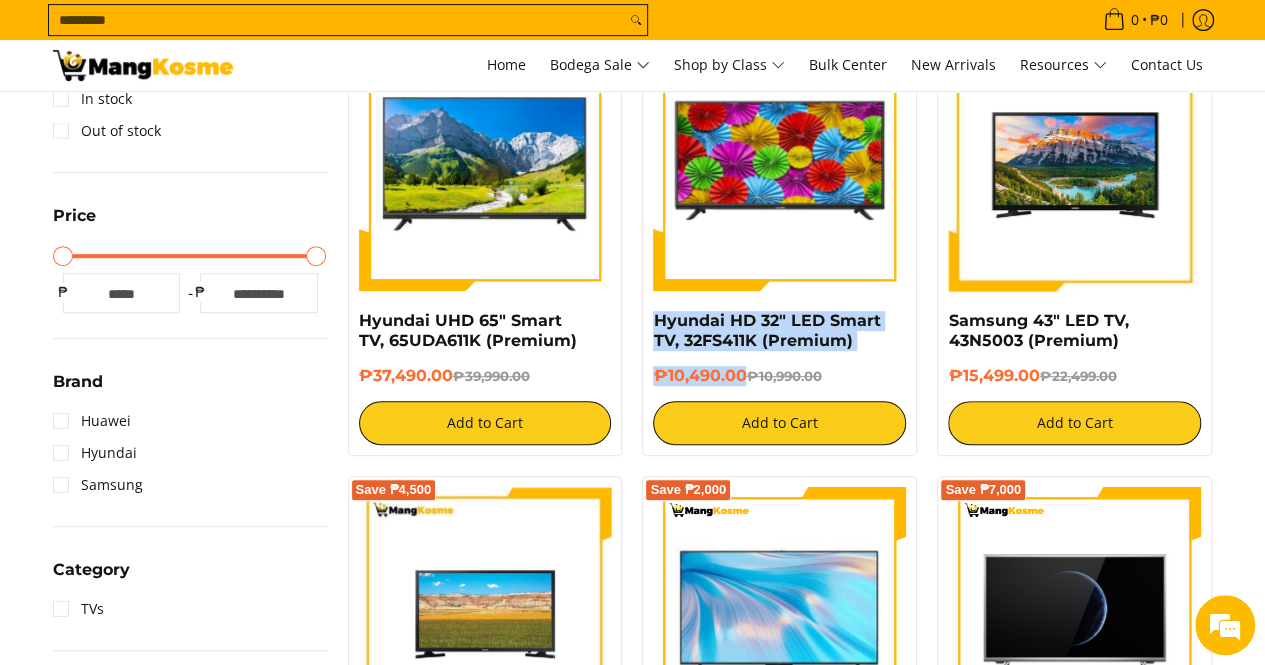 drag, startPoint x: 746, startPoint y: 381, endPoint x: 645, endPoint y: 319, distance: 118.511604 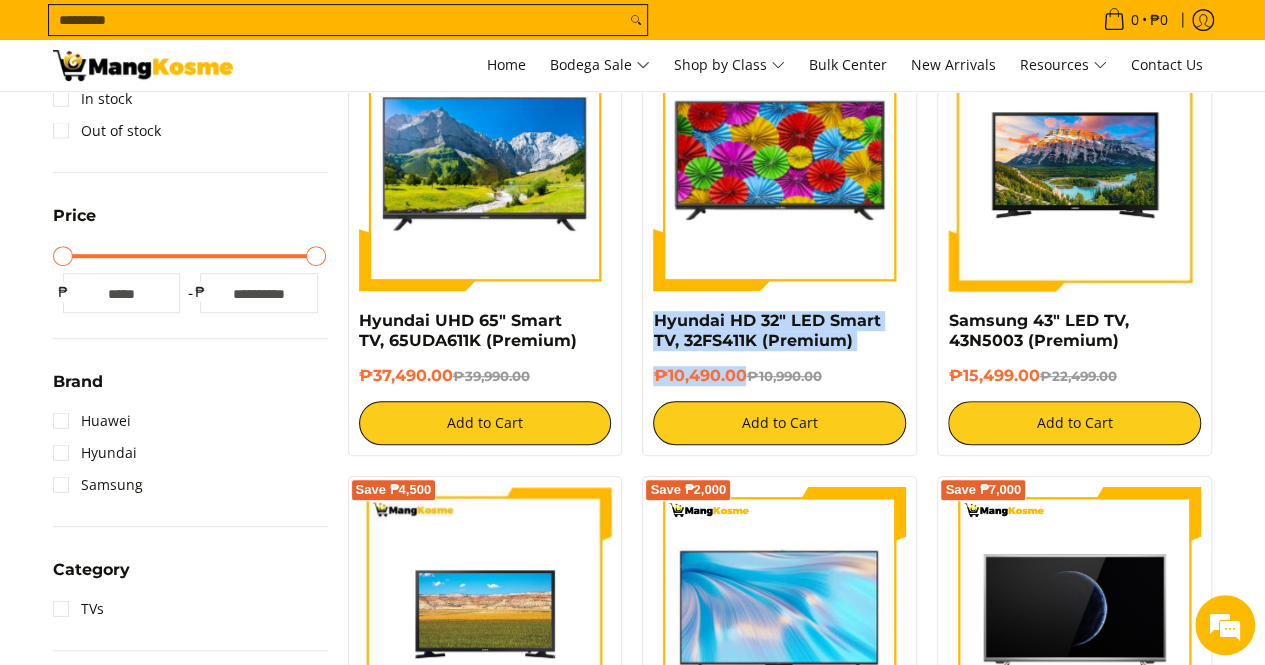 click at bounding box center (143, 65) 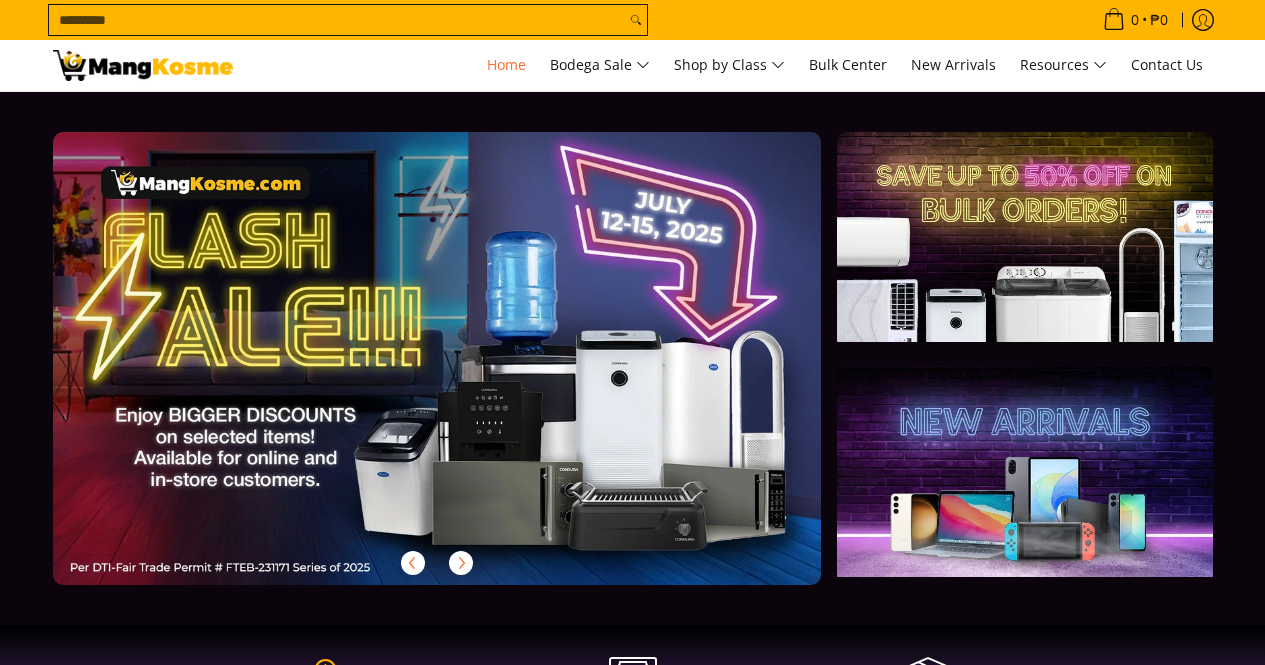 scroll, scrollTop: 0, scrollLeft: 0, axis: both 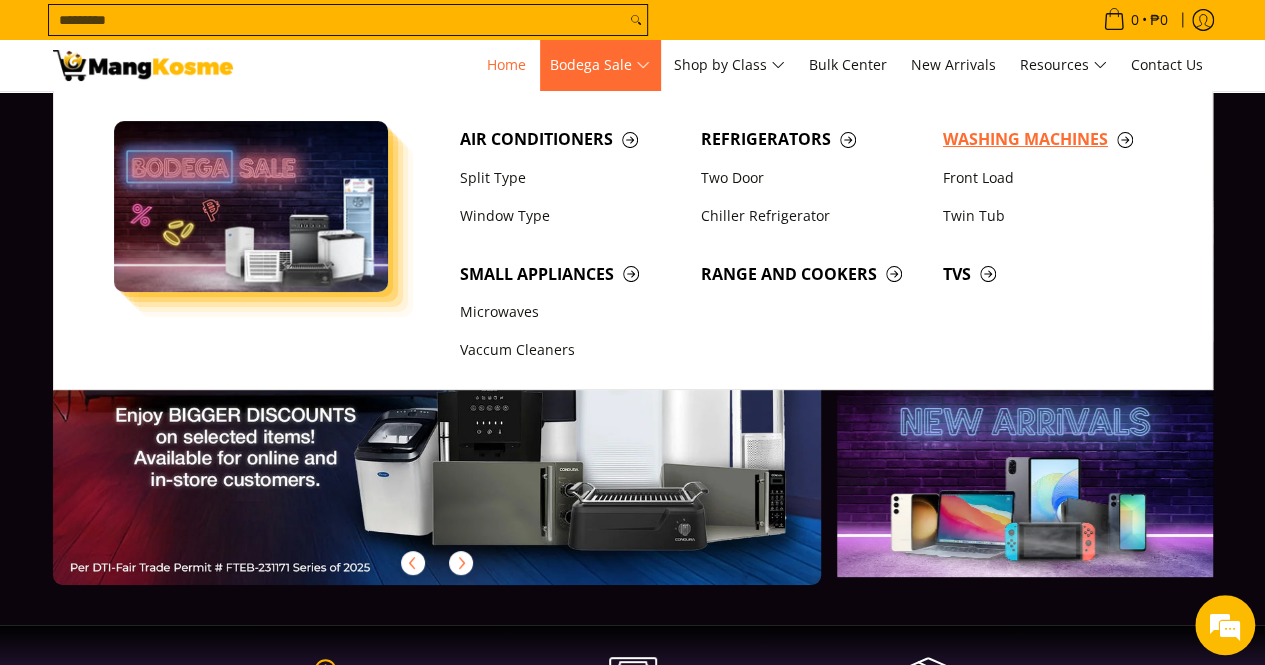 click on "Washing Machines" at bounding box center (1054, 139) 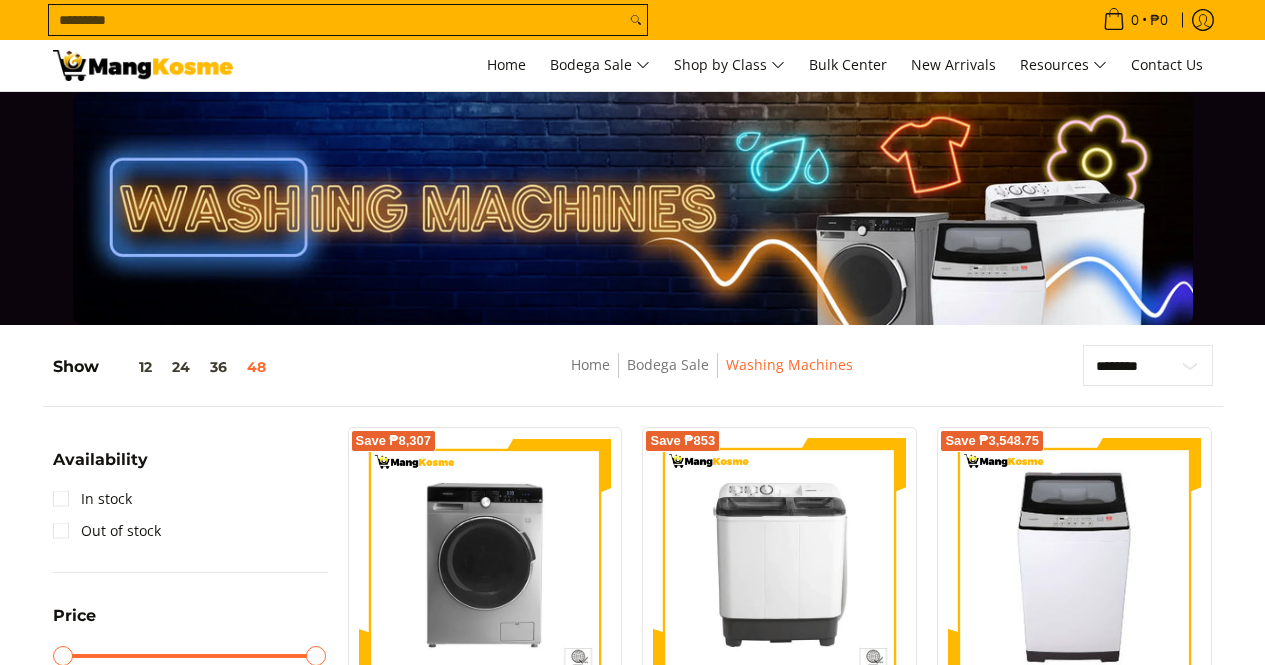 scroll, scrollTop: 1000, scrollLeft: 0, axis: vertical 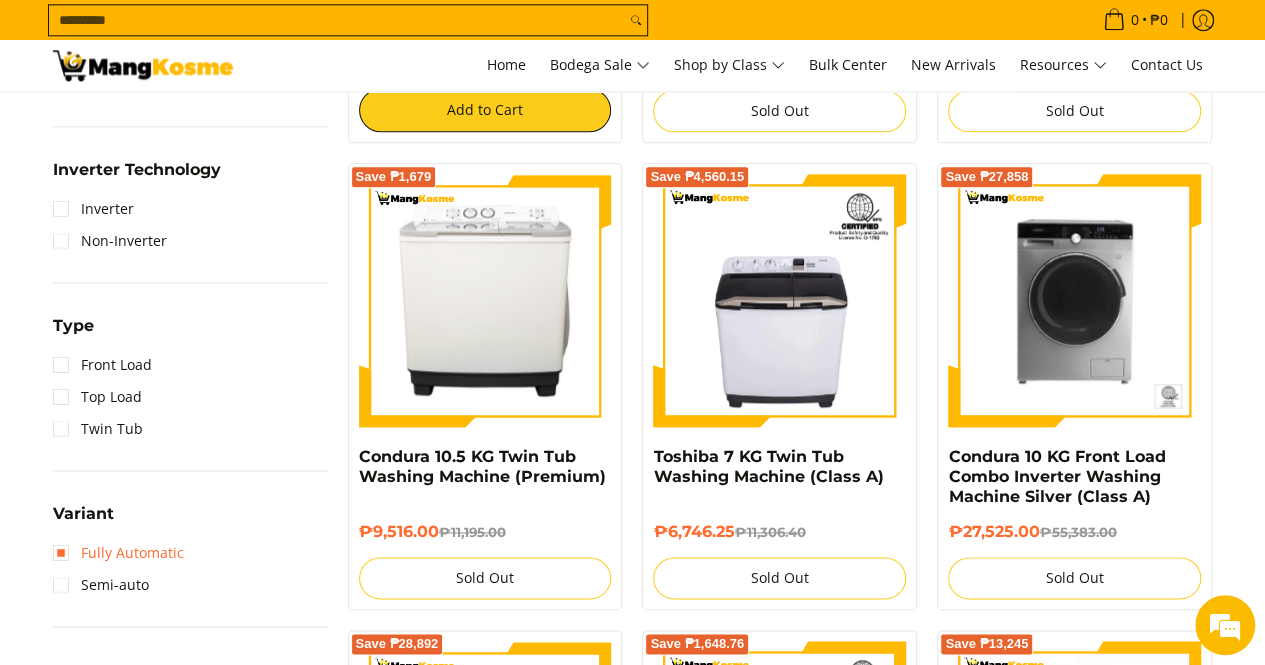 click on "Fully Automatic" at bounding box center [118, 553] 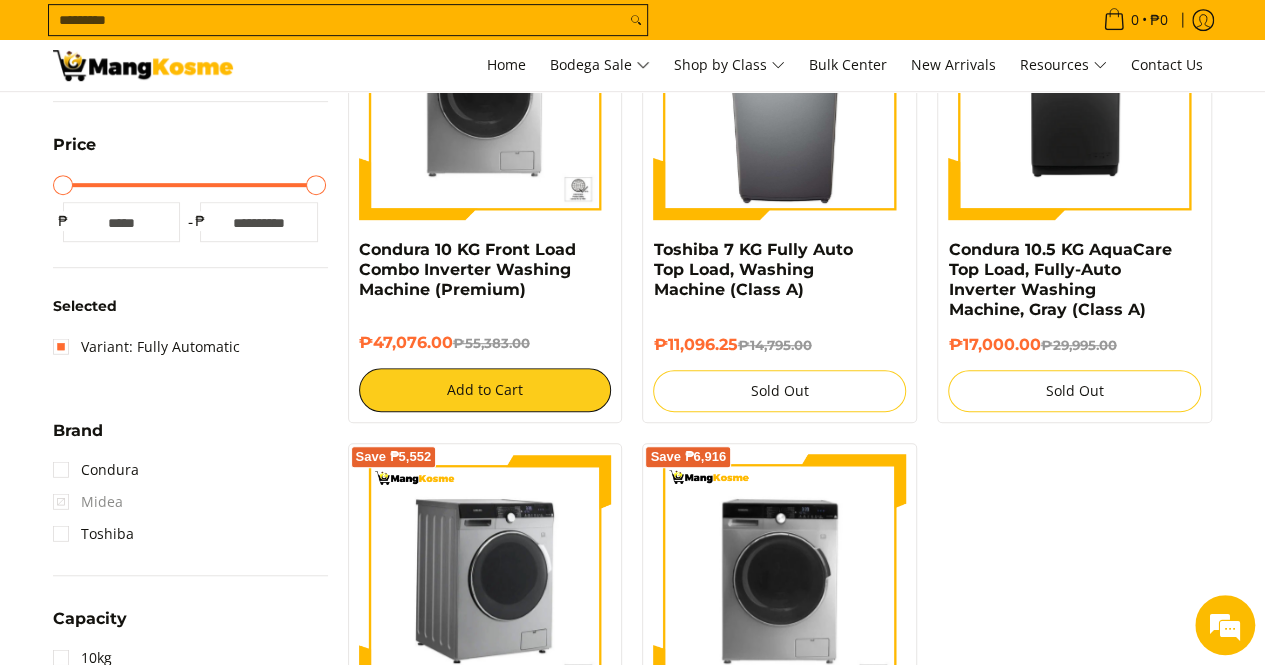 scroll, scrollTop: 354, scrollLeft: 0, axis: vertical 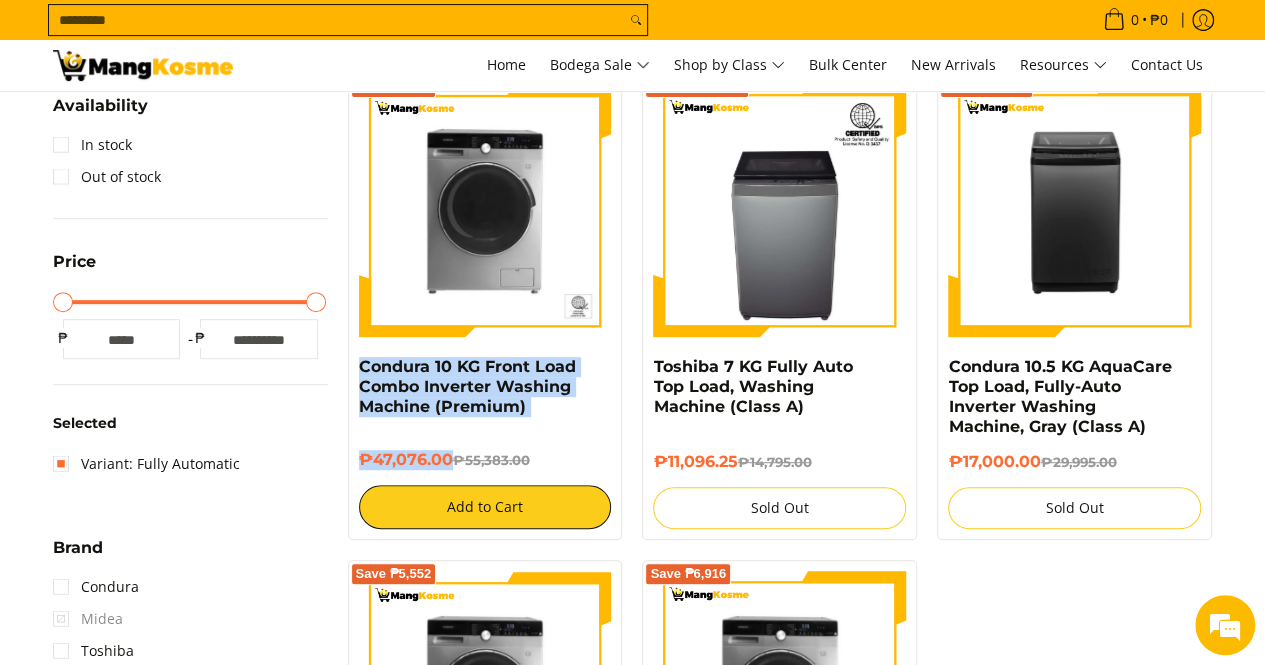 drag, startPoint x: 450, startPoint y: 453, endPoint x: 355, endPoint y: 363, distance: 130.86252 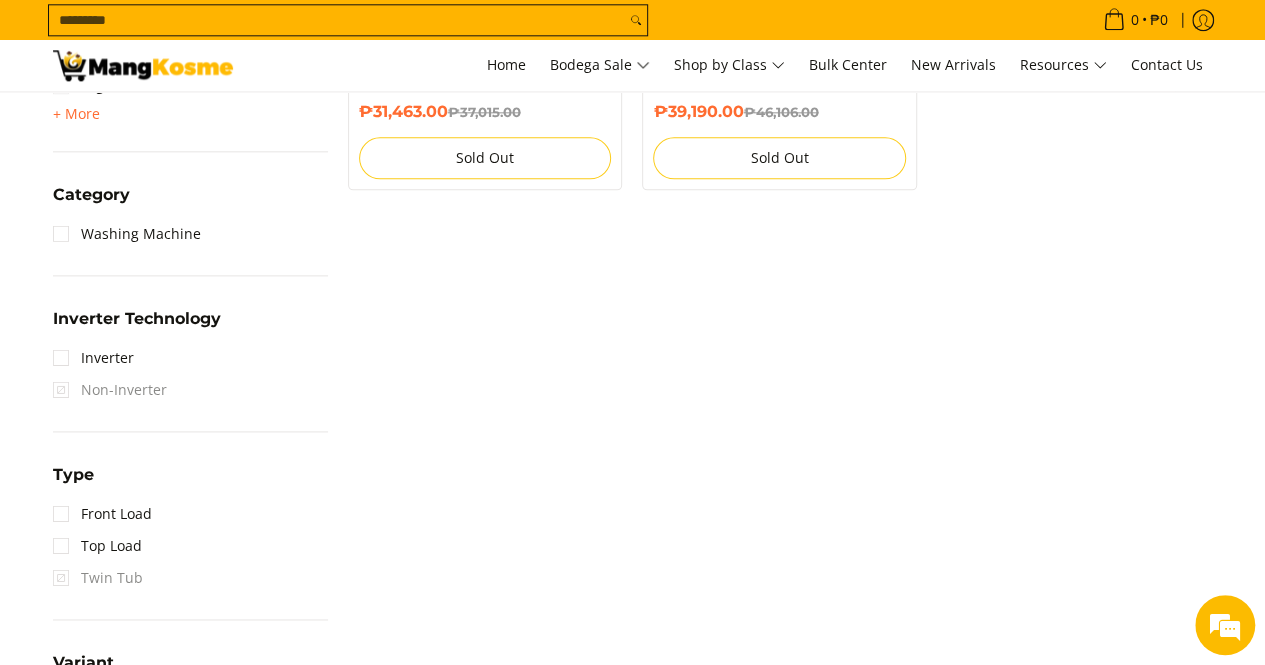 scroll, scrollTop: 1254, scrollLeft: 0, axis: vertical 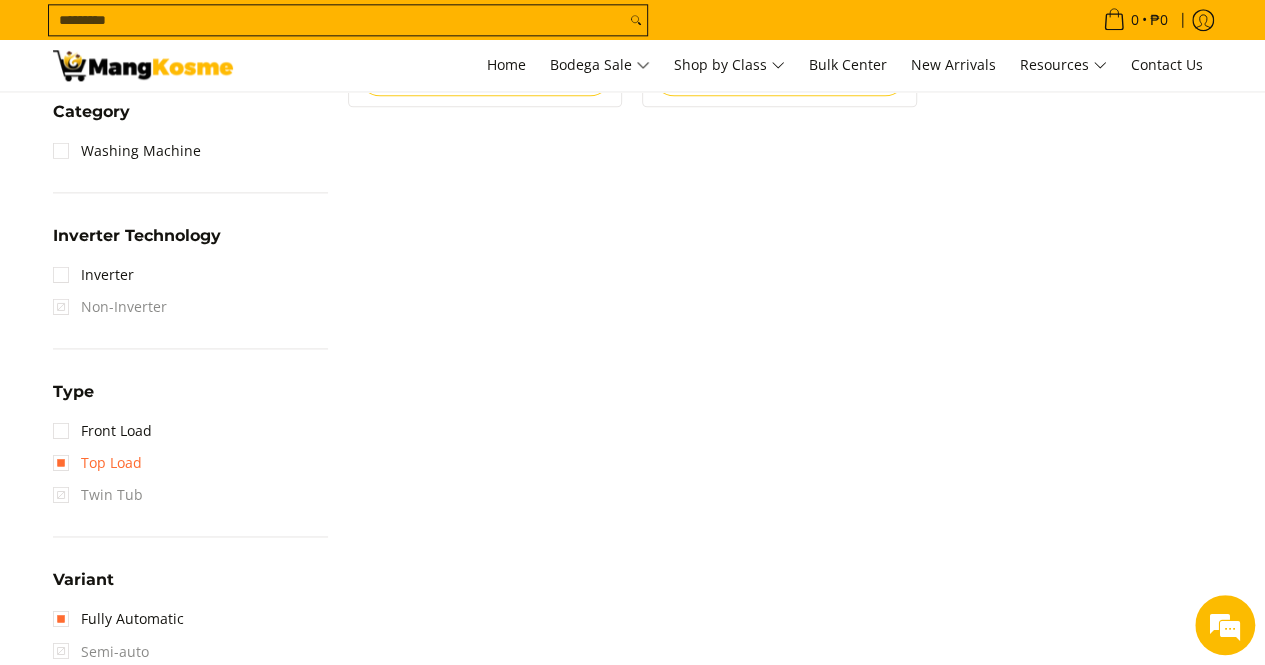 click on "Top Load" at bounding box center [97, 463] 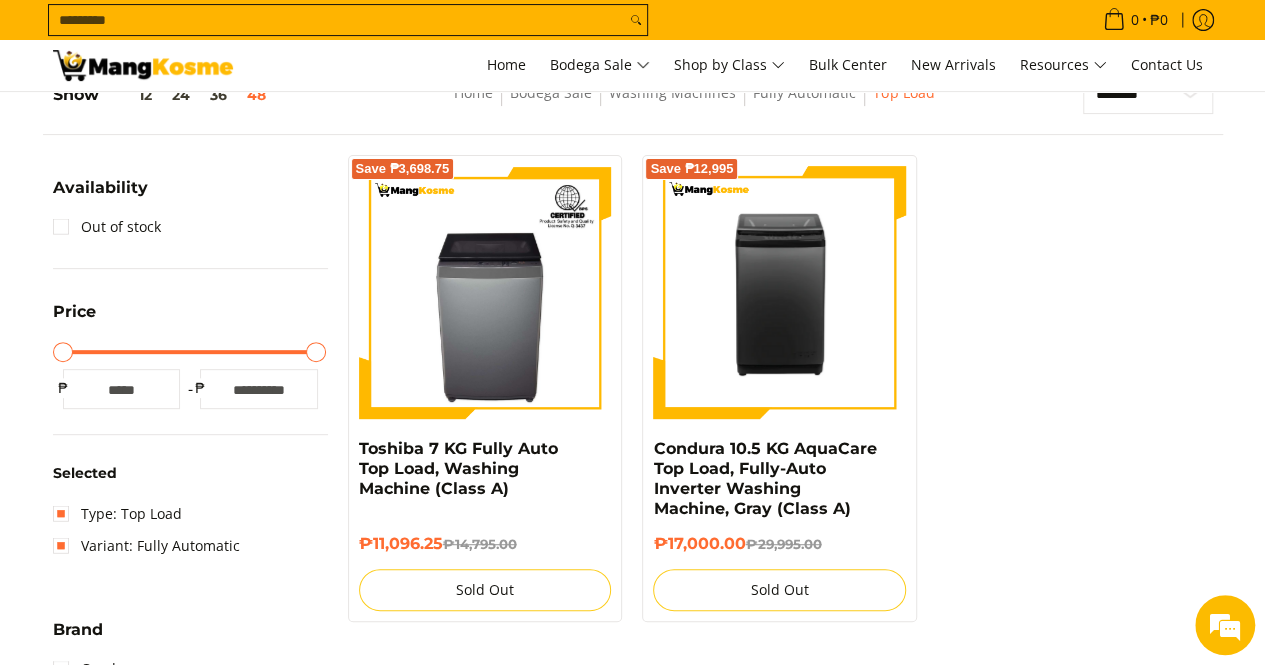 scroll, scrollTop: 254, scrollLeft: 0, axis: vertical 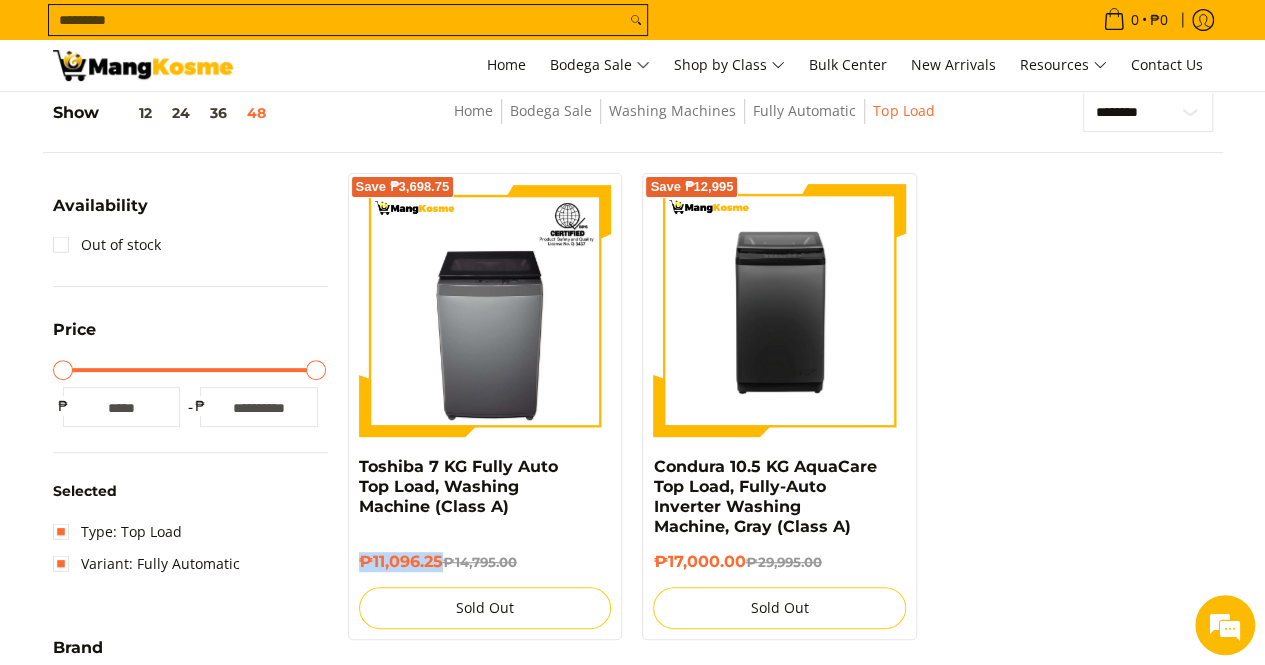 drag, startPoint x: 444, startPoint y: 567, endPoint x: 348, endPoint y: 563, distance: 96.0833 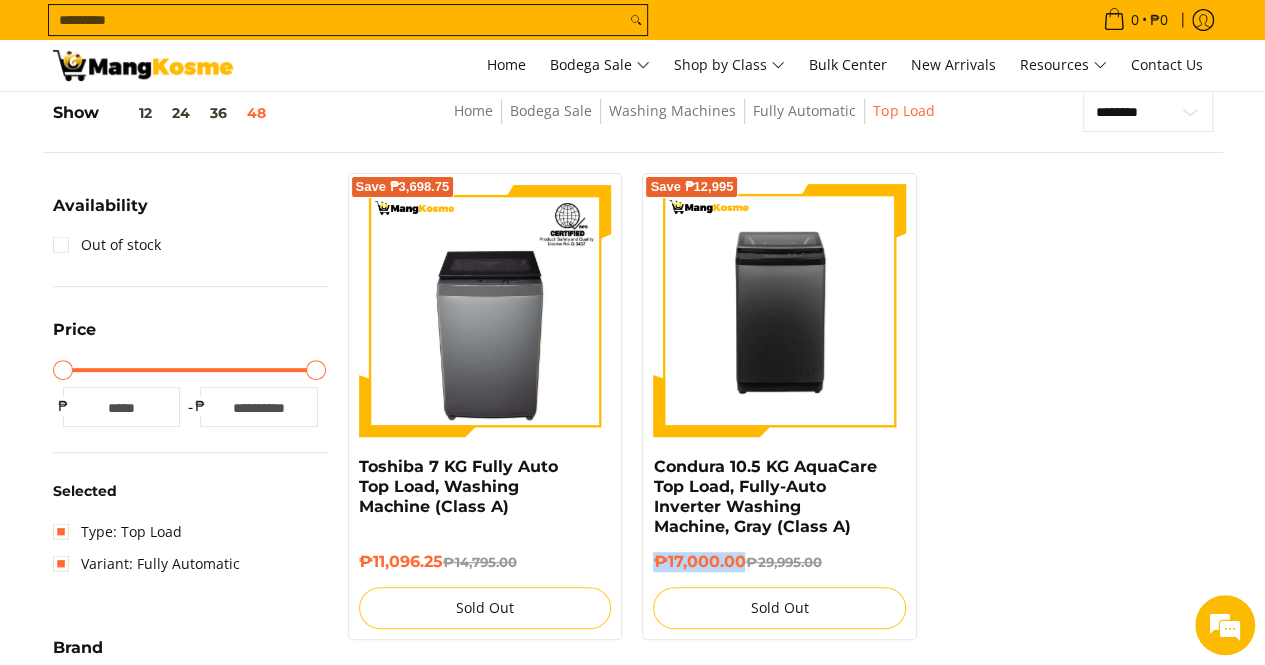 drag, startPoint x: 744, startPoint y: 561, endPoint x: 642, endPoint y: 563, distance: 102.01961 